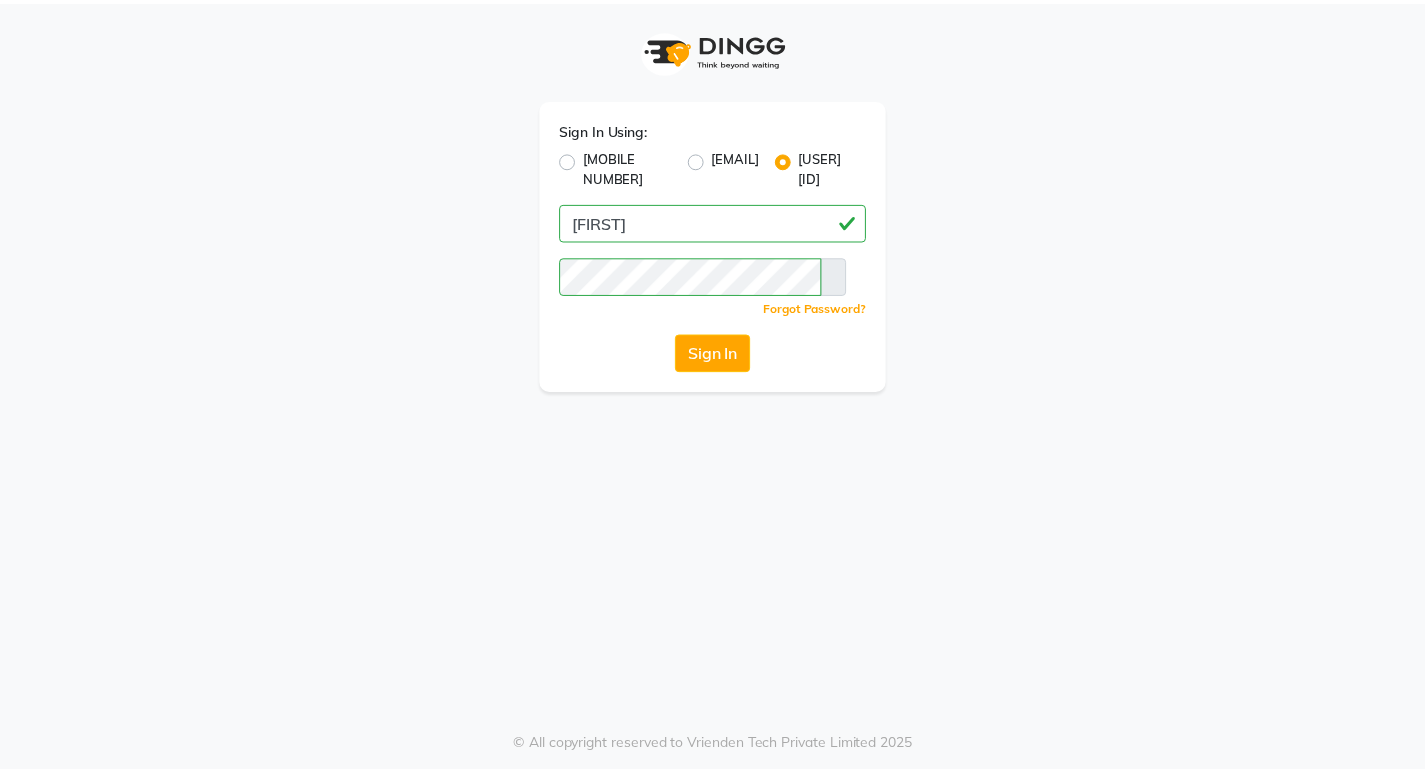scroll, scrollTop: 0, scrollLeft: 0, axis: both 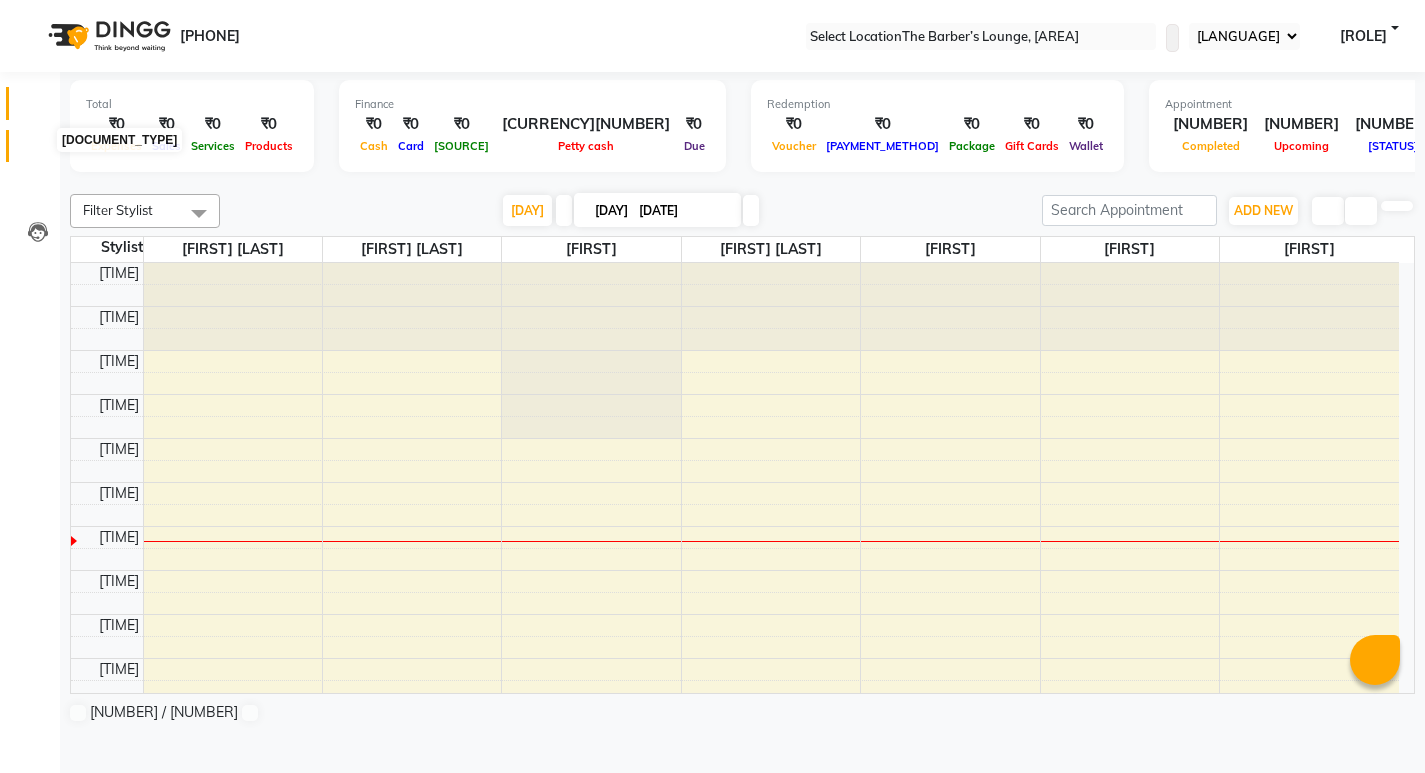 click at bounding box center [38, 151] 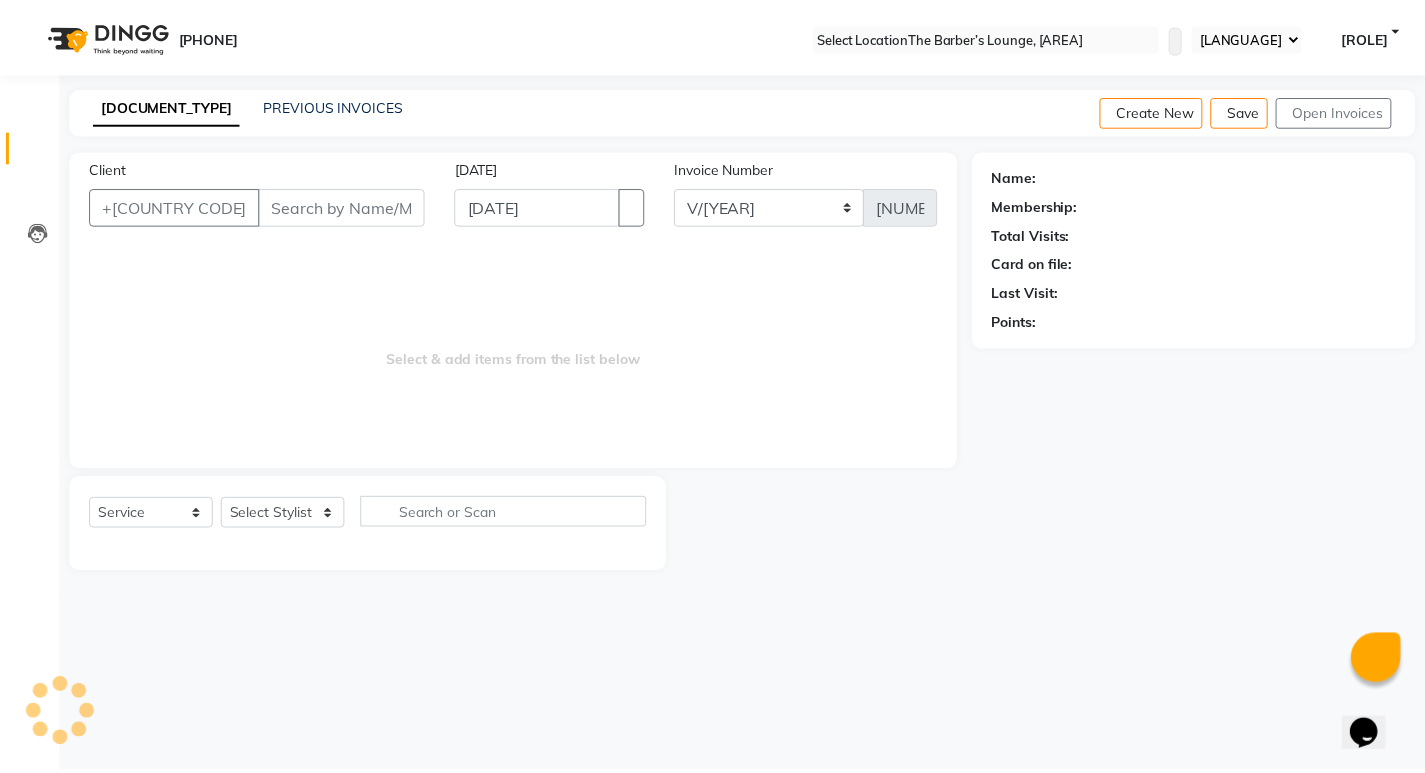 scroll, scrollTop: 0, scrollLeft: 0, axis: both 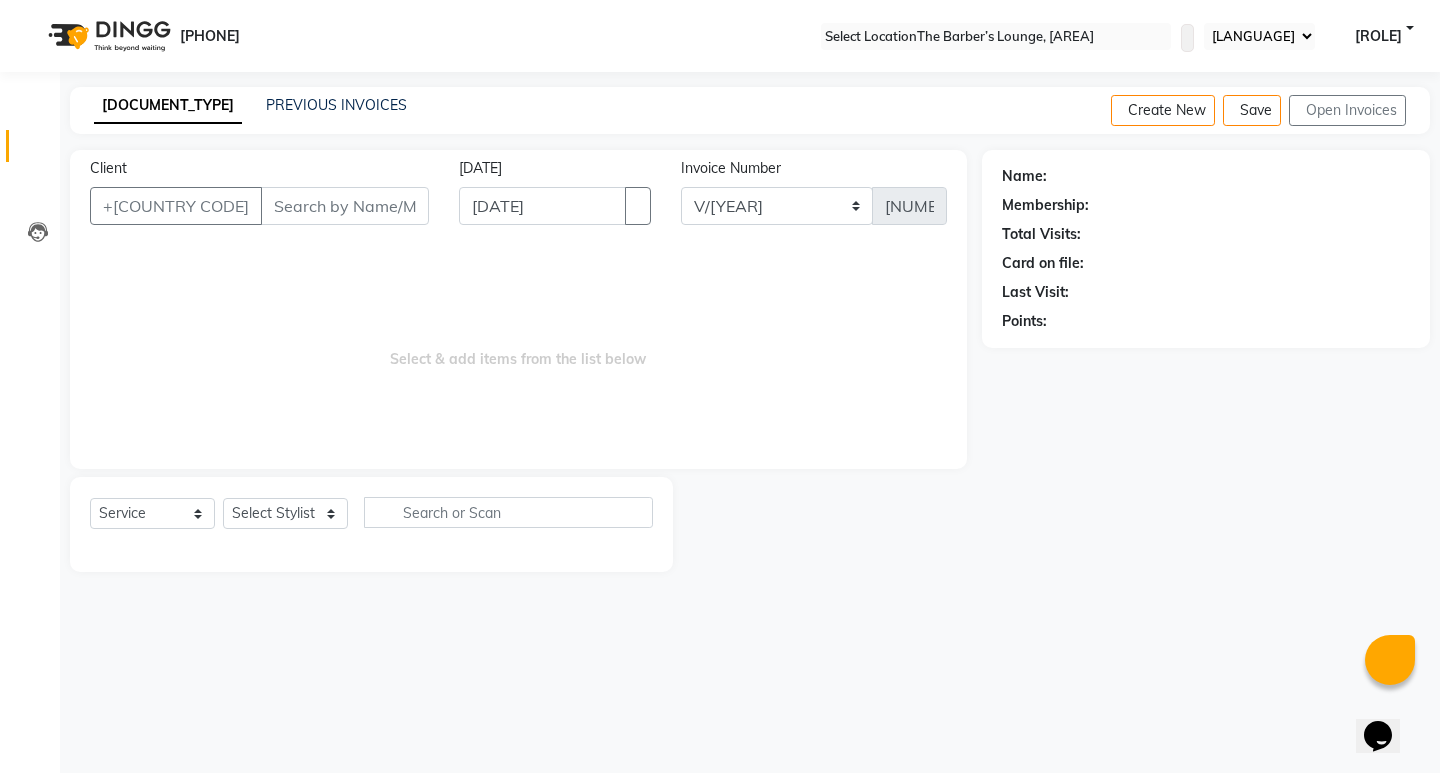 click on "Client" at bounding box center [345, 206] 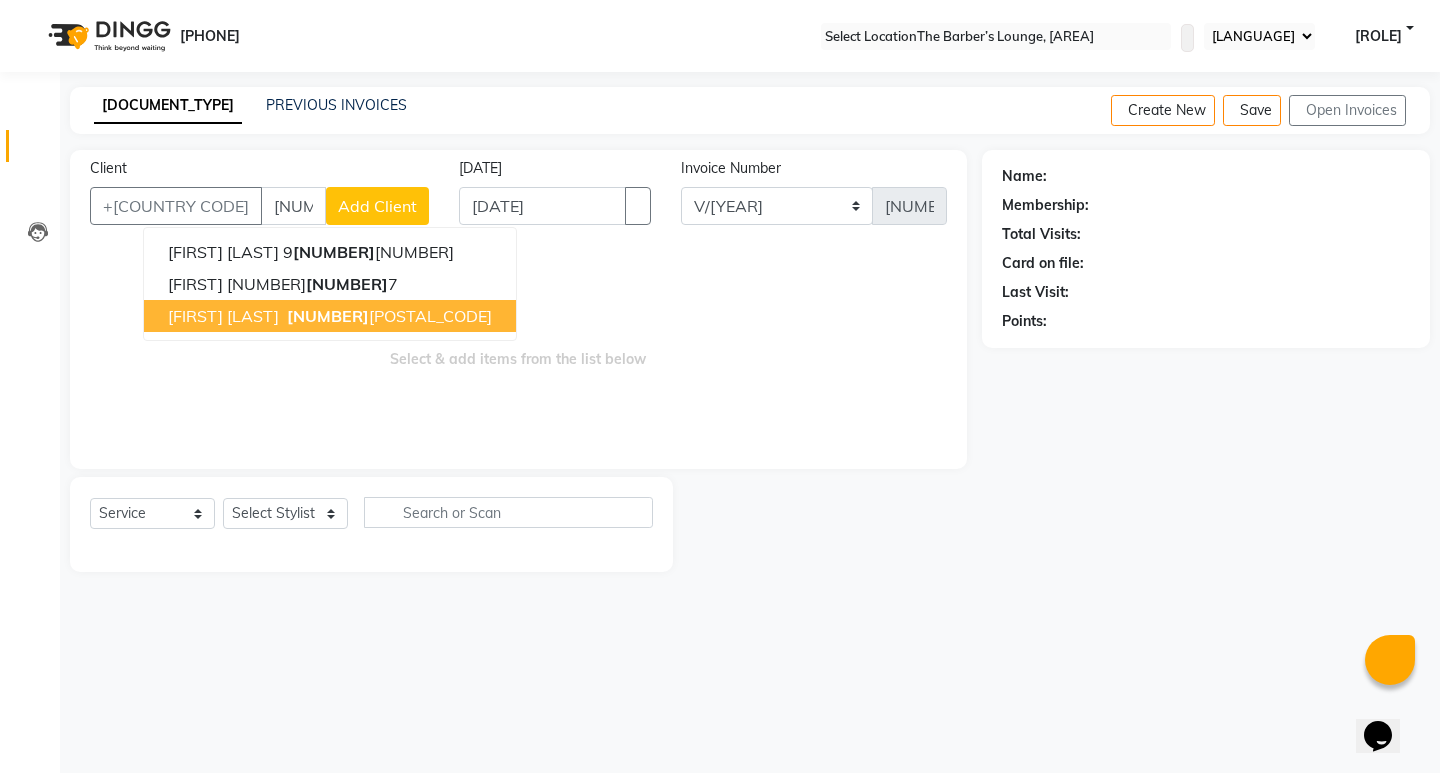 click on "[FIRST] [LAST] [PHONE]" at bounding box center [330, 316] 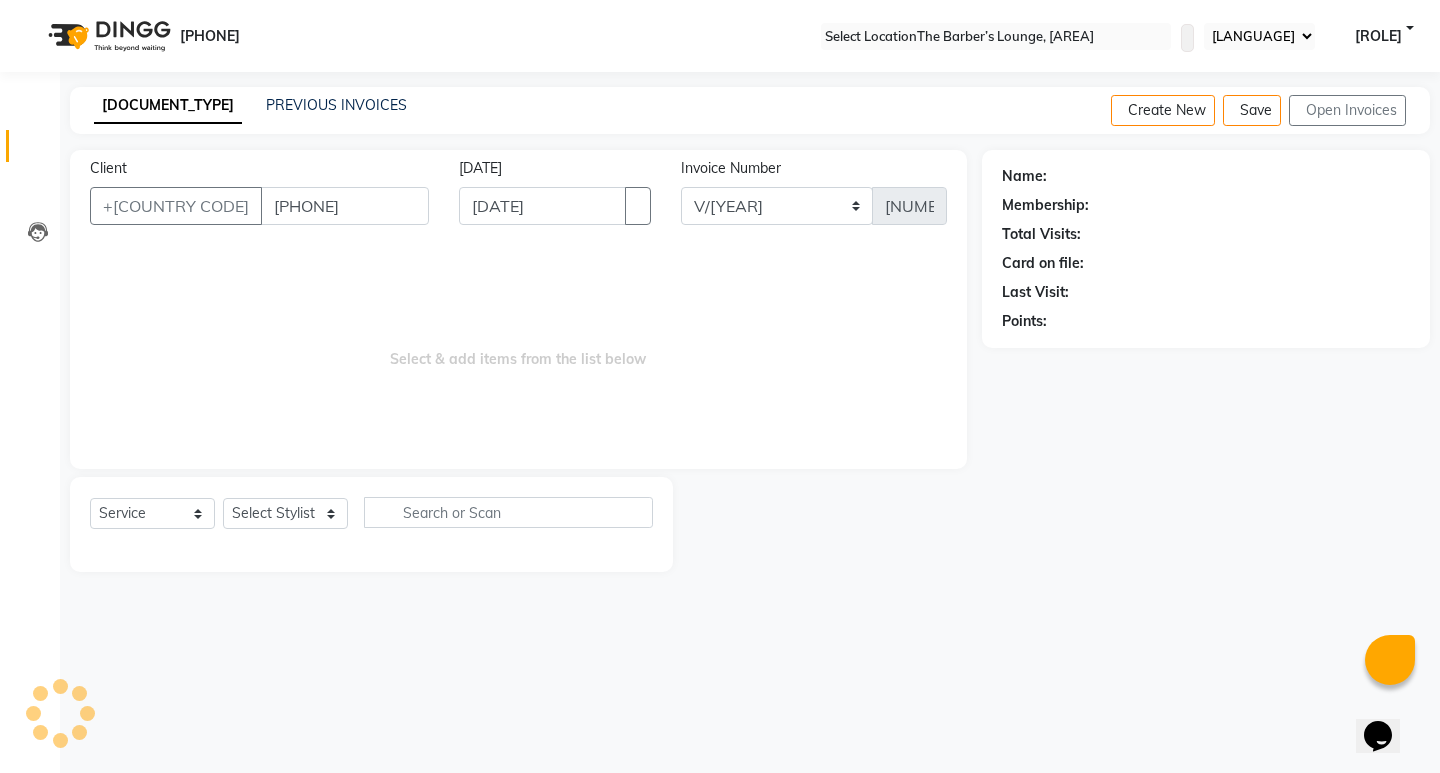 type on "[PHONE]" 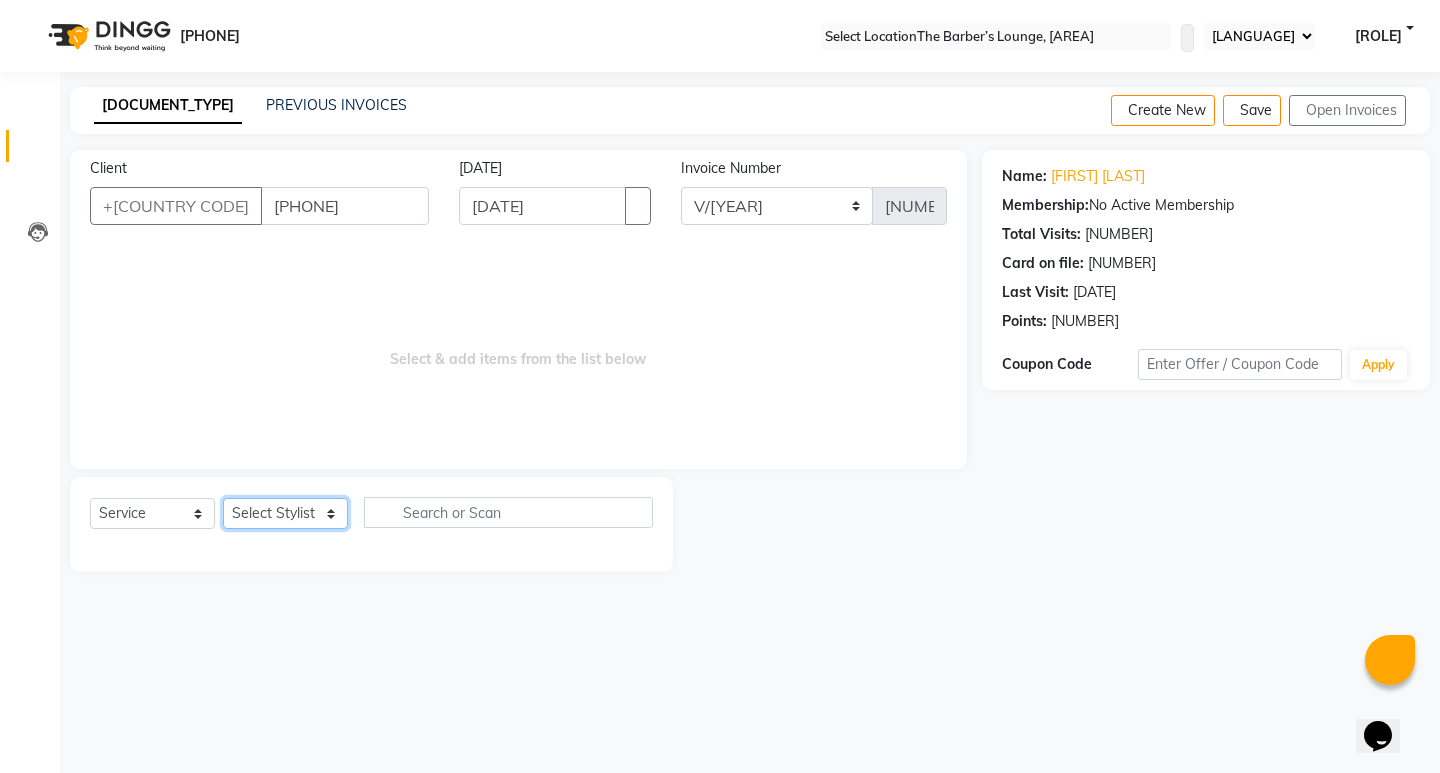 click on "Select Service Product Membership Package Voucher Prepaid Gift Card Select Stylist [STYLIST_NAME] [STYLIST_NAME] [STYLIST_NAME] [STYLIST_NAME] [STYLIST_NAME] [STYLIST_NAME] [STYLIST_NAME]" at bounding box center [285, 513] 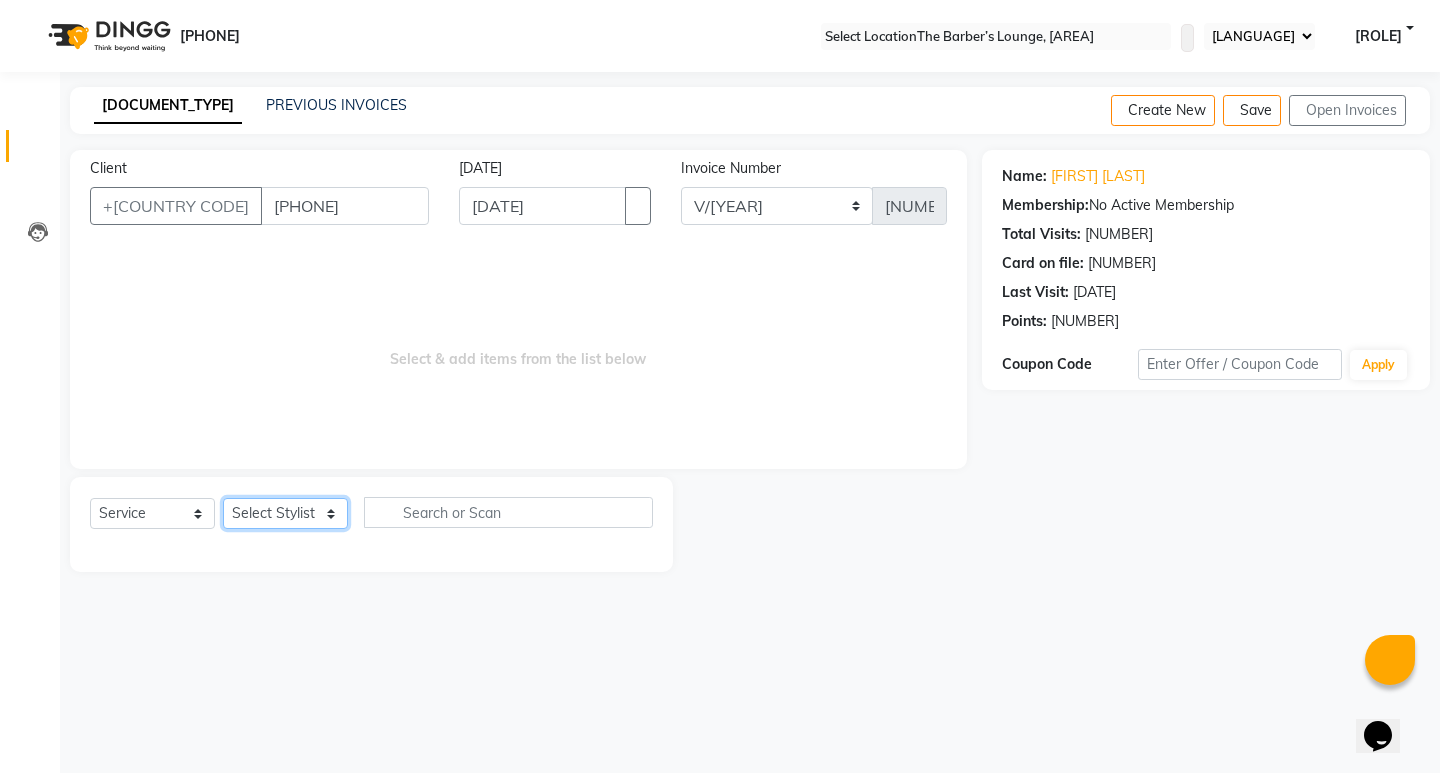 click on "Select Service Product Membership Package Voucher Prepaid Gift Card Select Stylist [STYLIST_NAME] [STYLIST_NAME] [STYLIST_NAME] [STYLIST_NAME] [STYLIST_NAME] [STYLIST_NAME] [STYLIST_NAME]" at bounding box center (285, 513) 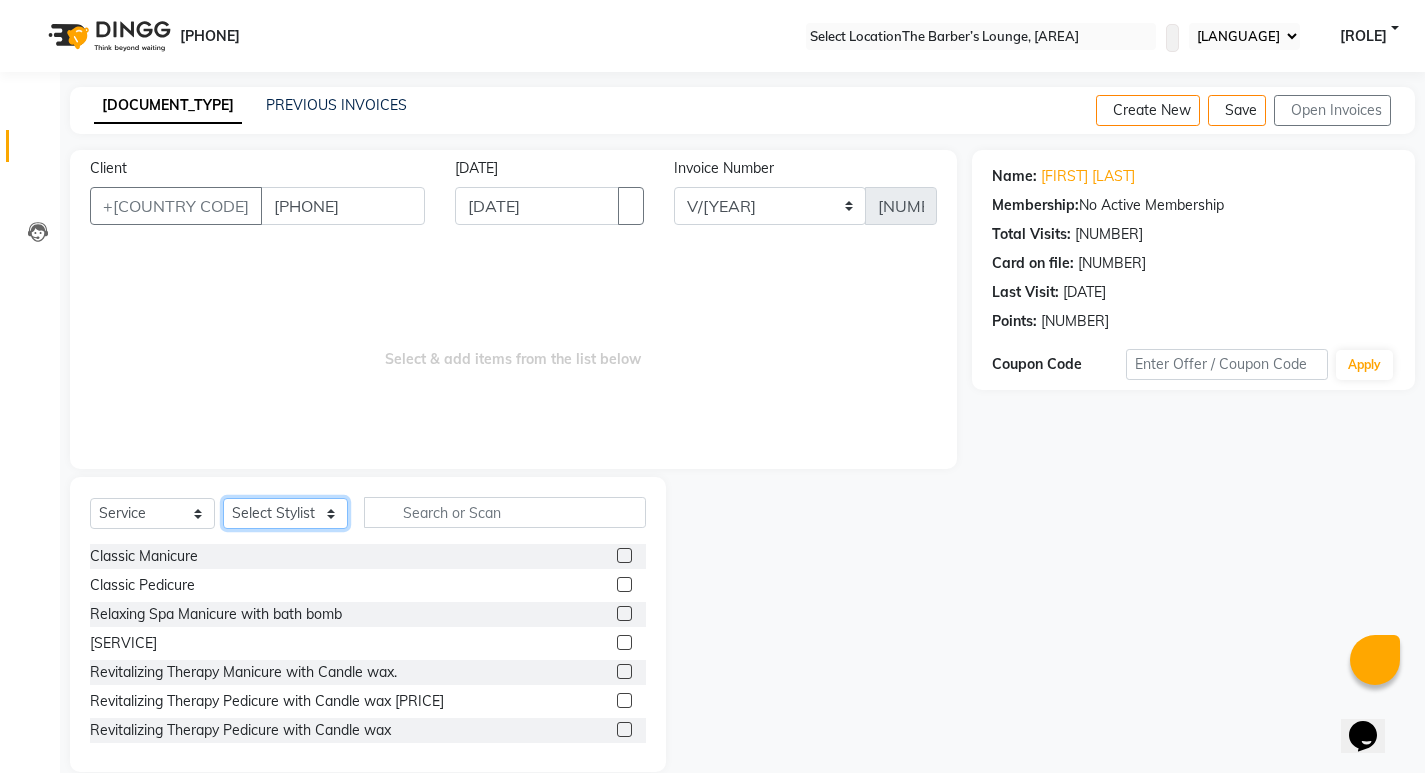 click on "Select Service Product Membership Package Voucher Prepaid Gift Card Select Stylist [STYLIST_NAME] [STYLIST_NAME] [STYLIST_NAME] [STYLIST_NAME] [STYLIST_NAME] [STYLIST_NAME] [STYLIST_NAME]" at bounding box center (285, 513) 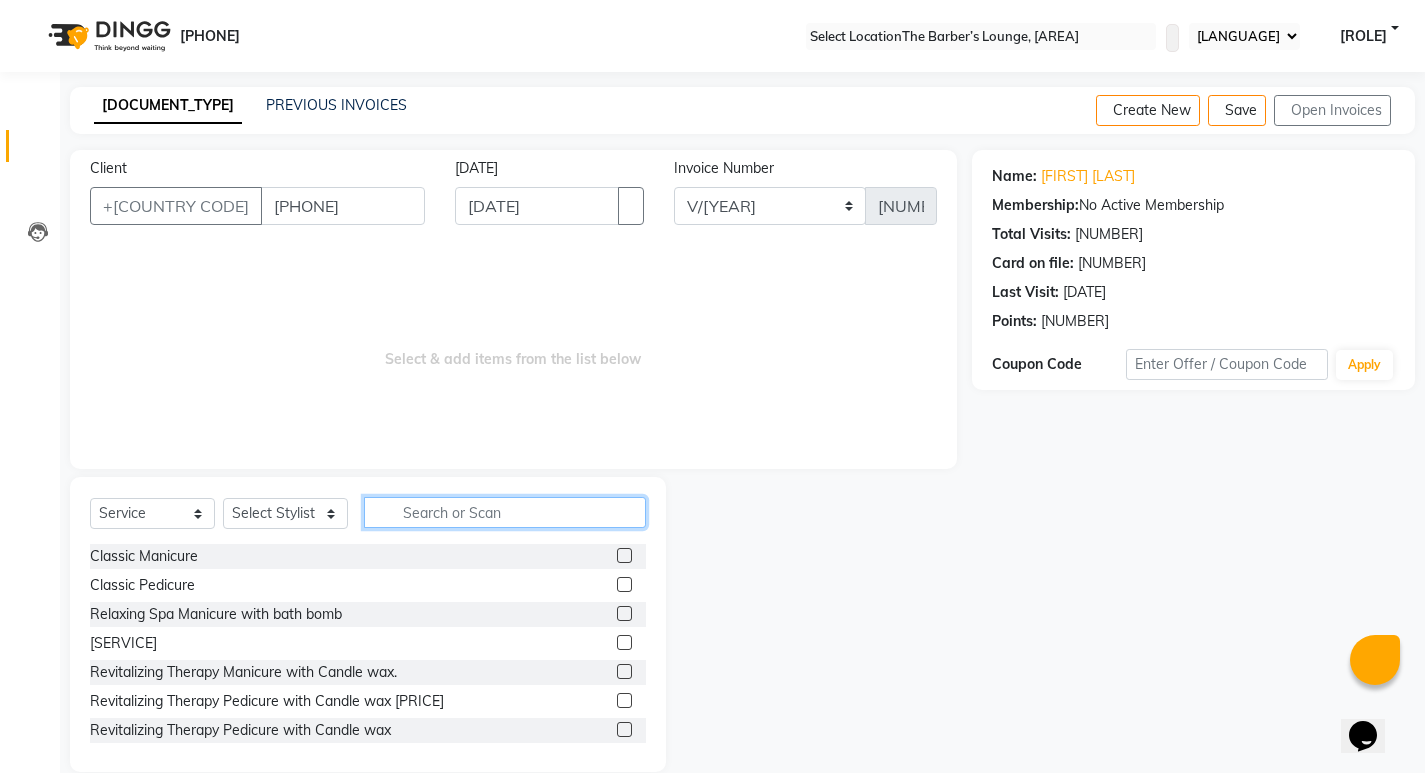 click at bounding box center (505, 512) 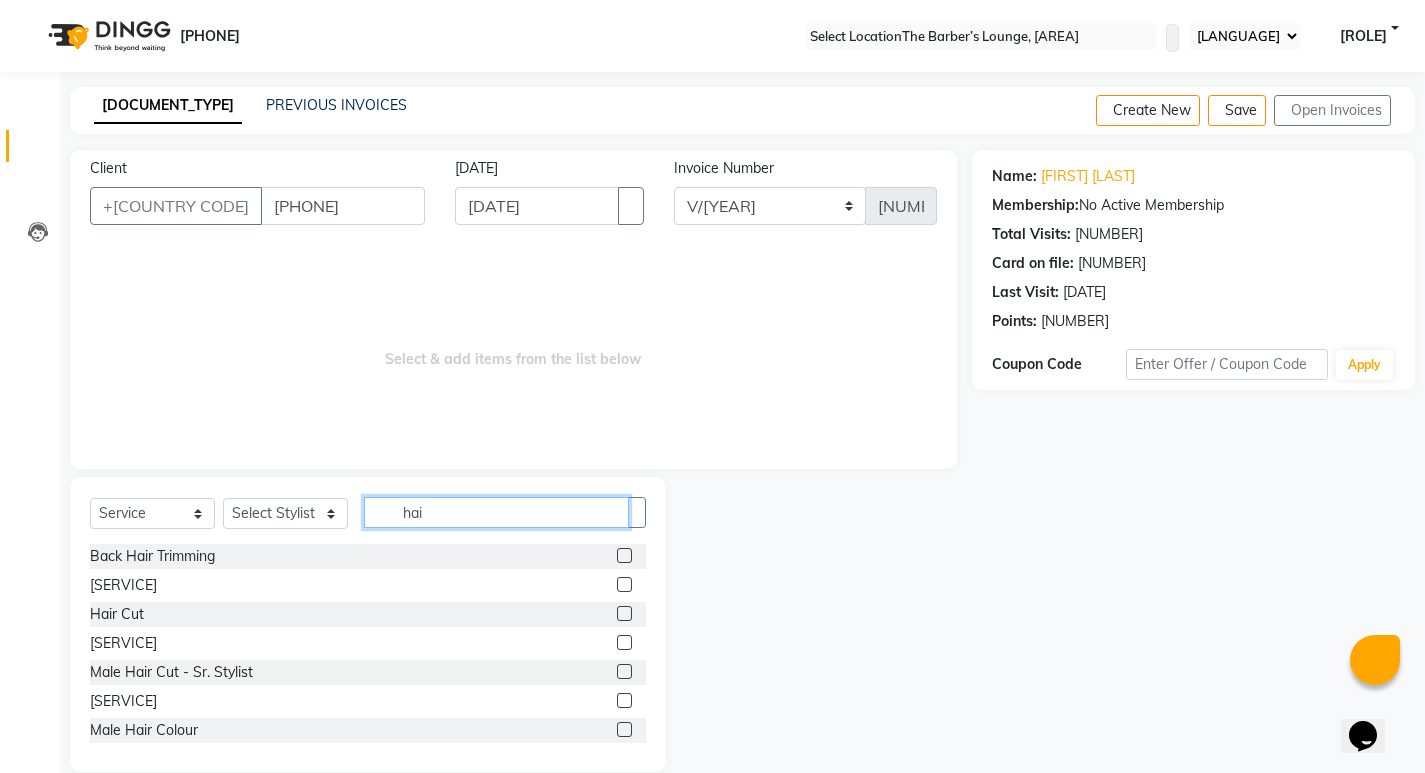 type on "hai" 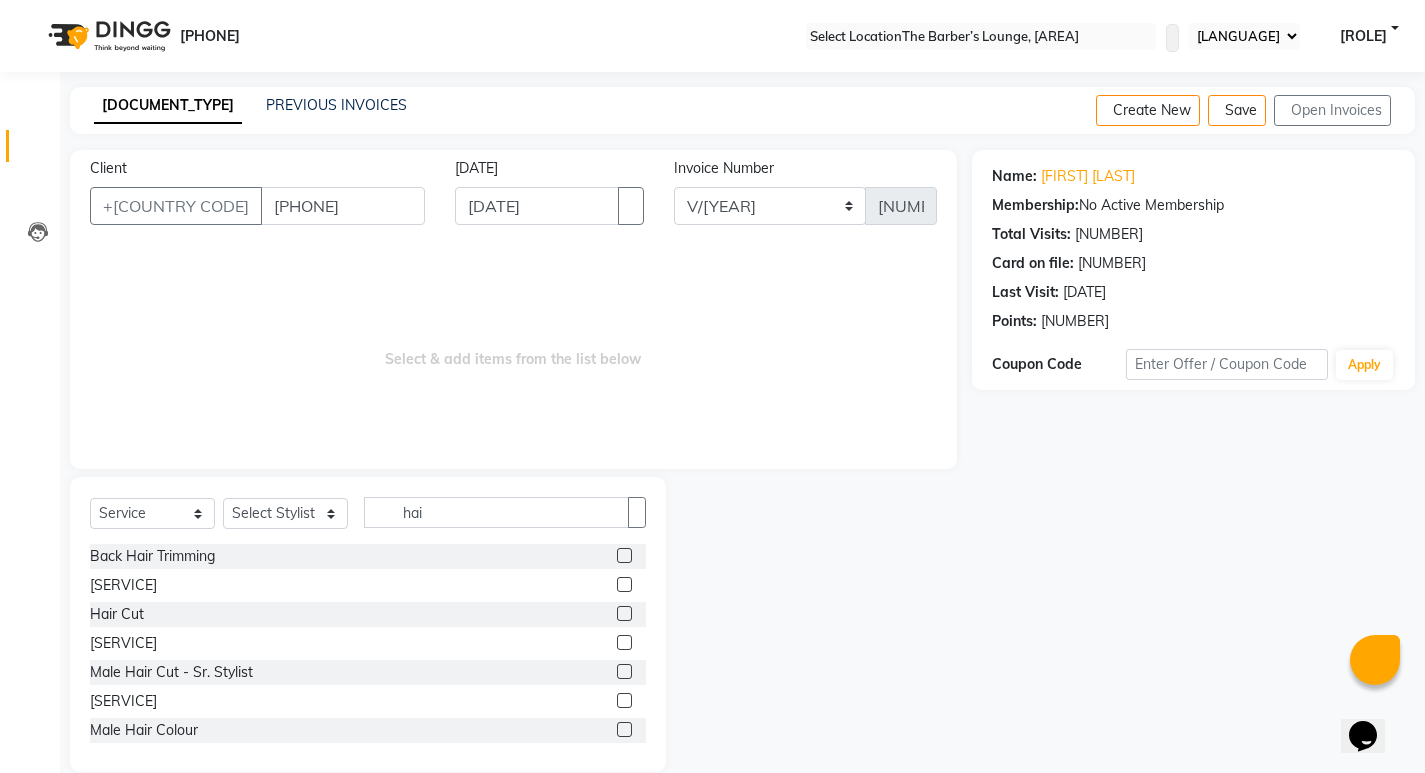 click at bounding box center [624, 584] 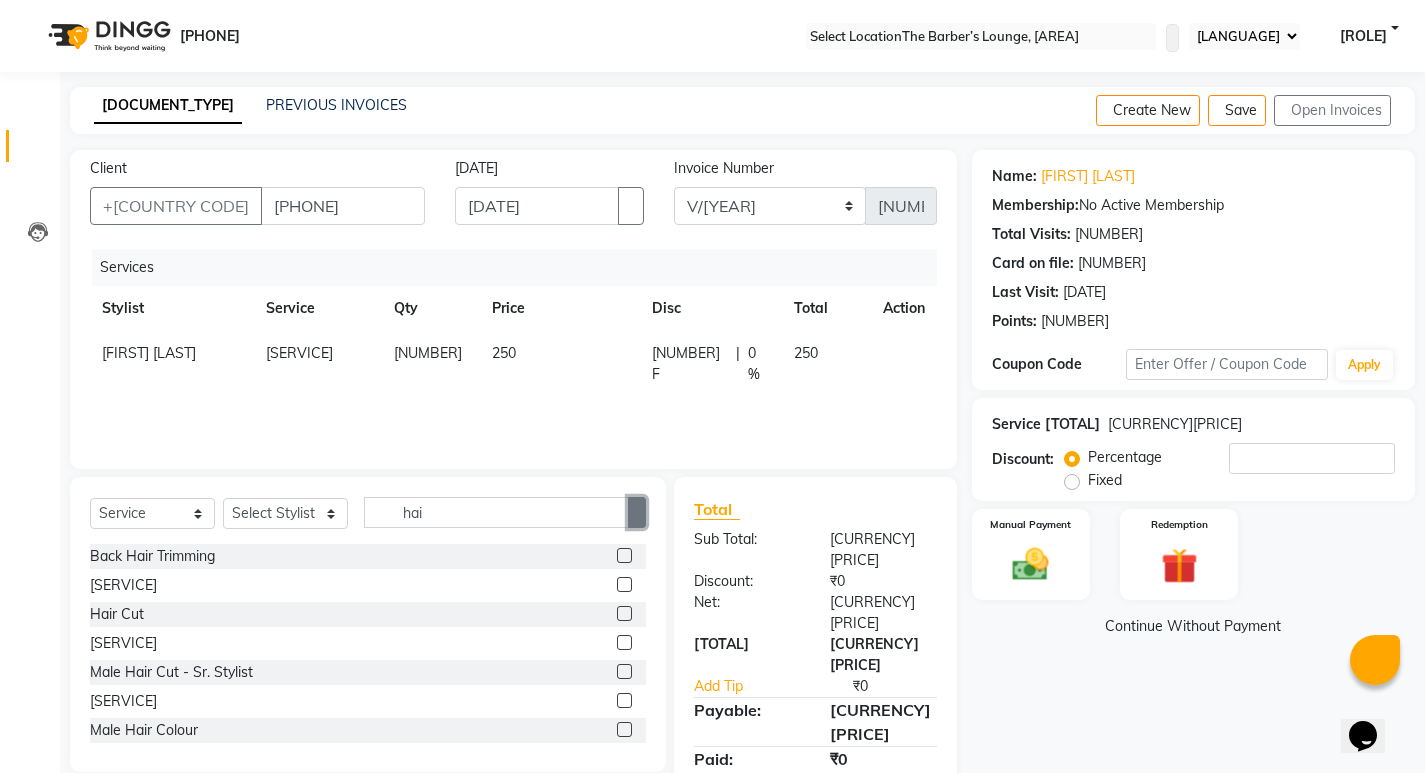 click at bounding box center (637, 512) 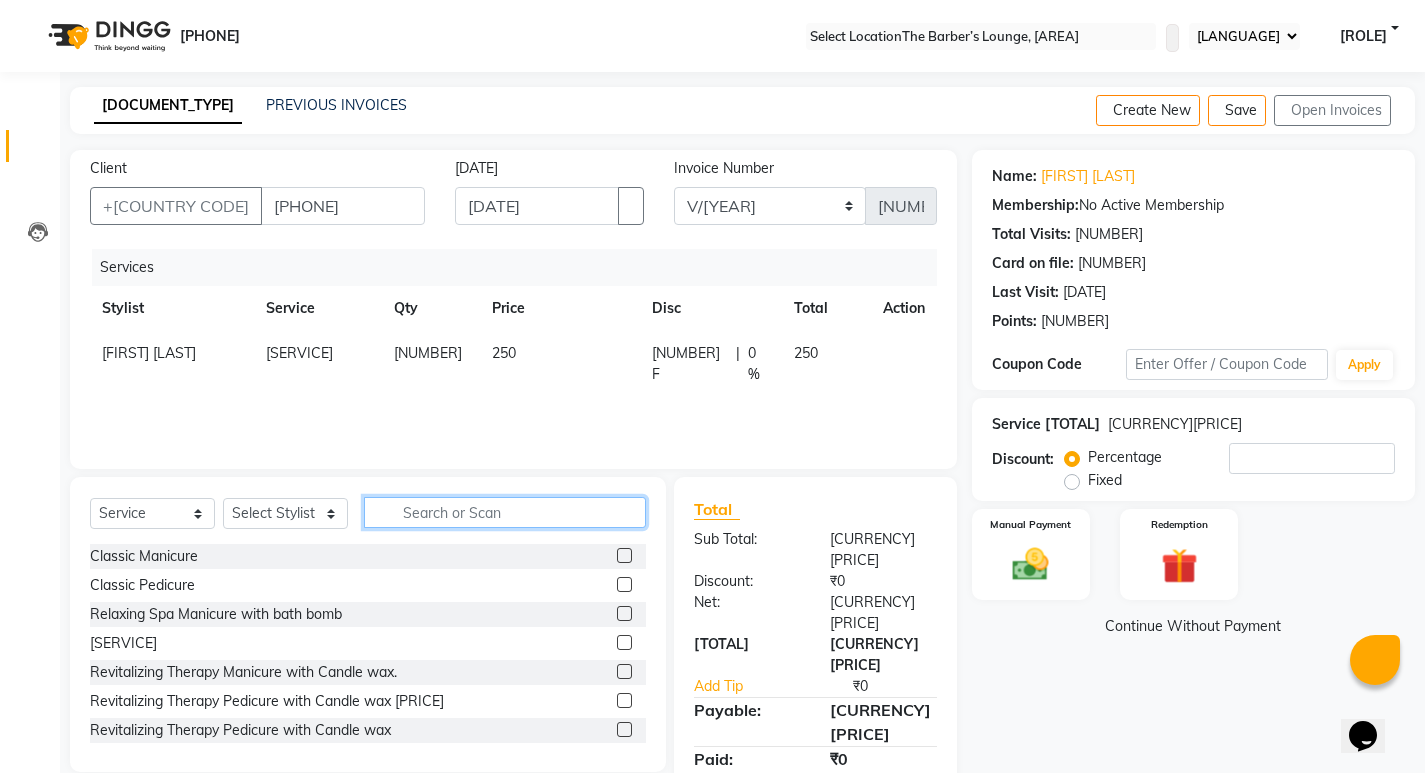 click at bounding box center [505, 512] 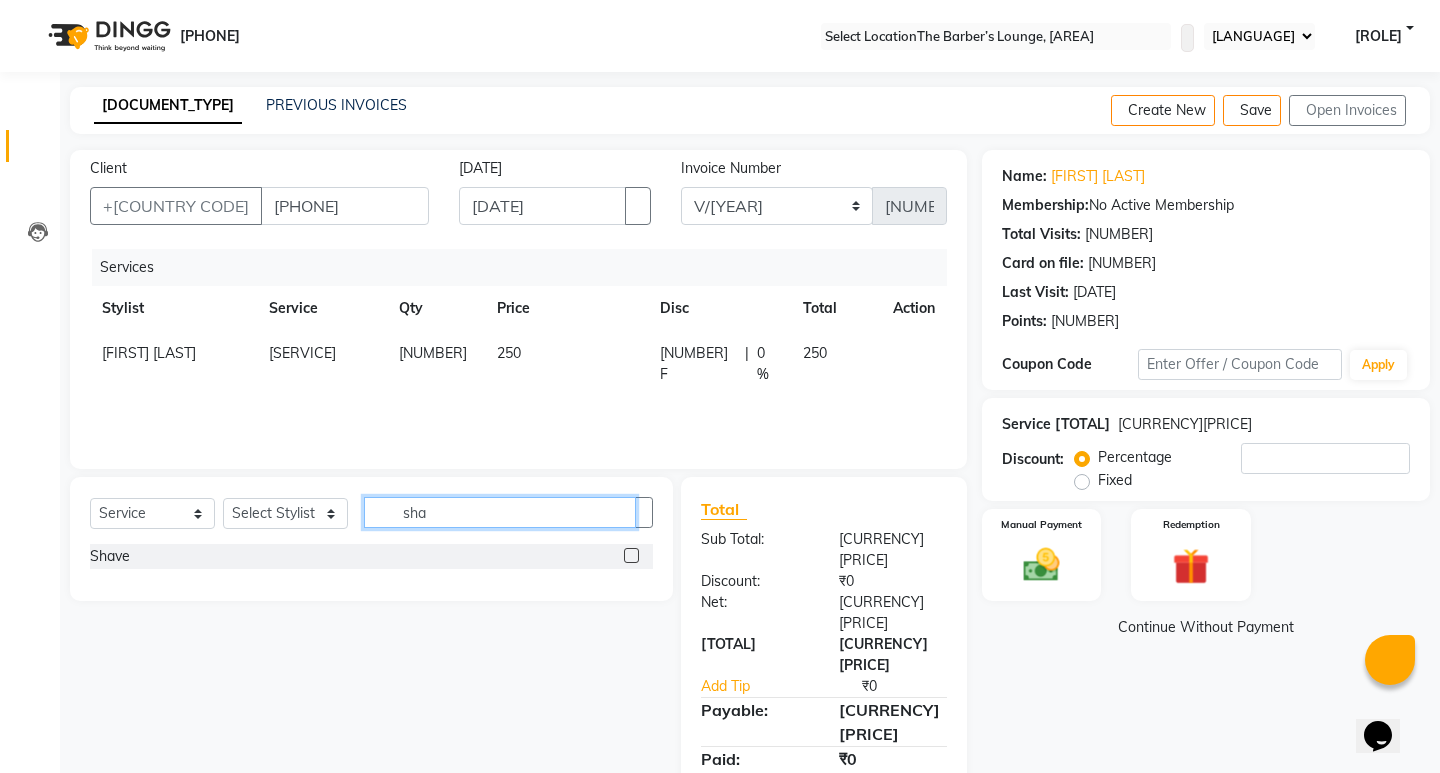 type on "sha" 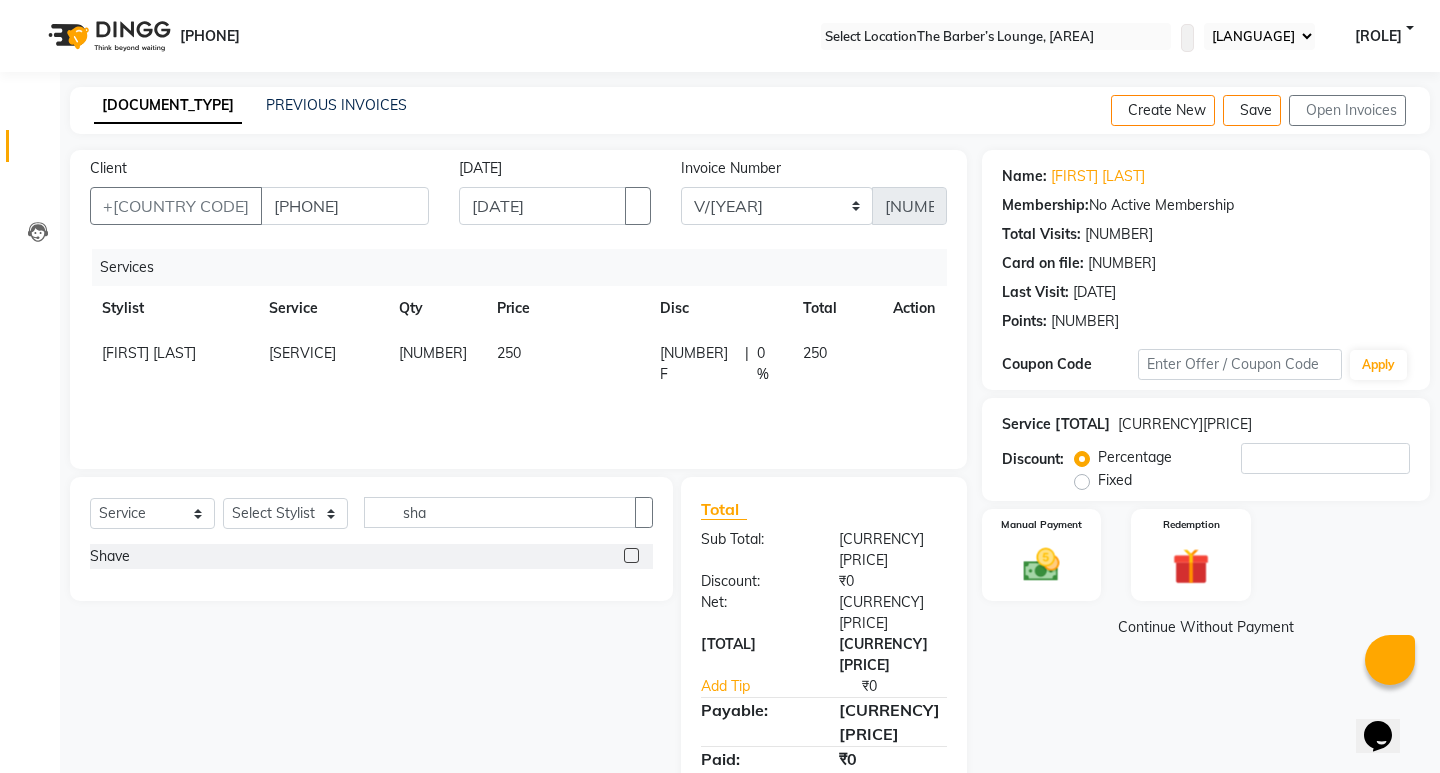 click at bounding box center (631, 555) 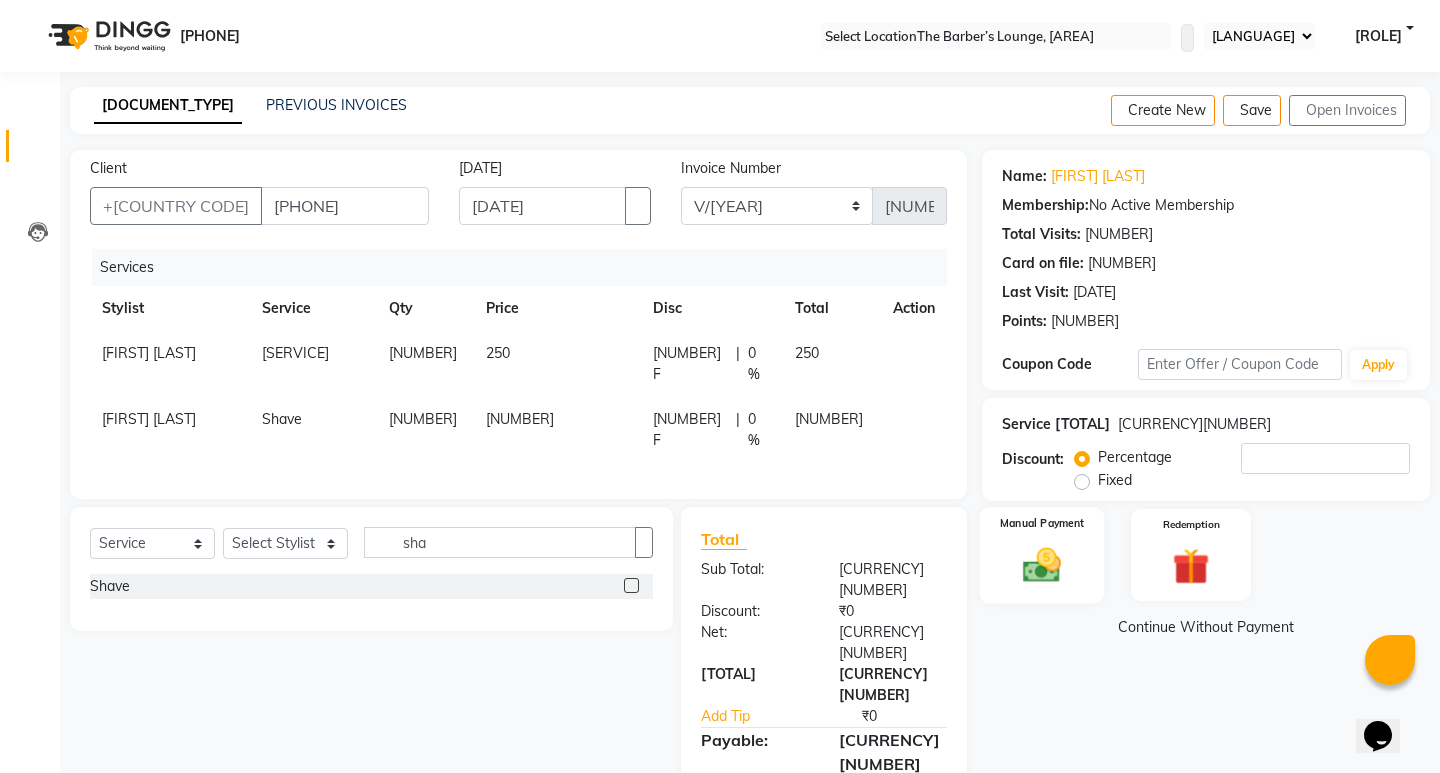 click at bounding box center (1041, 565) 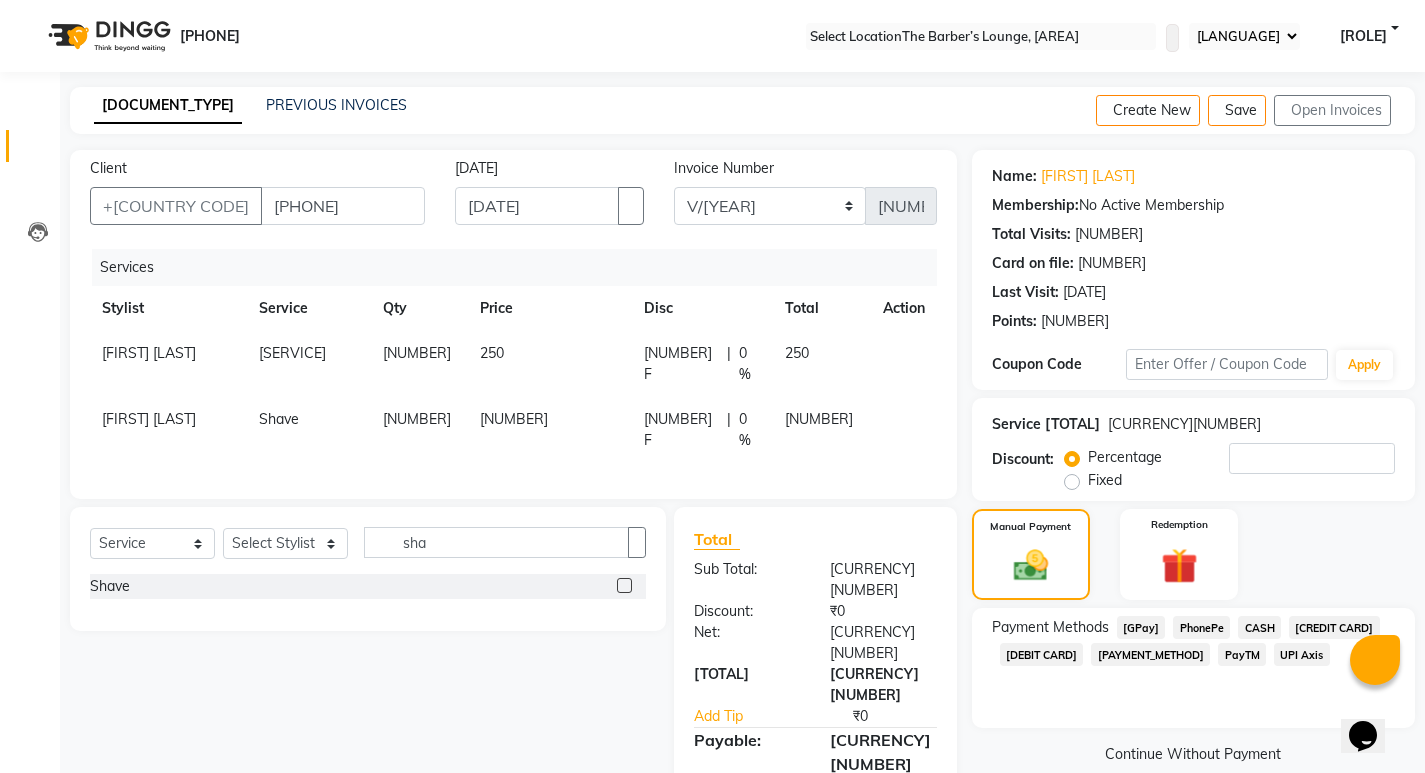 click on "PayTM" at bounding box center (1141, 627) 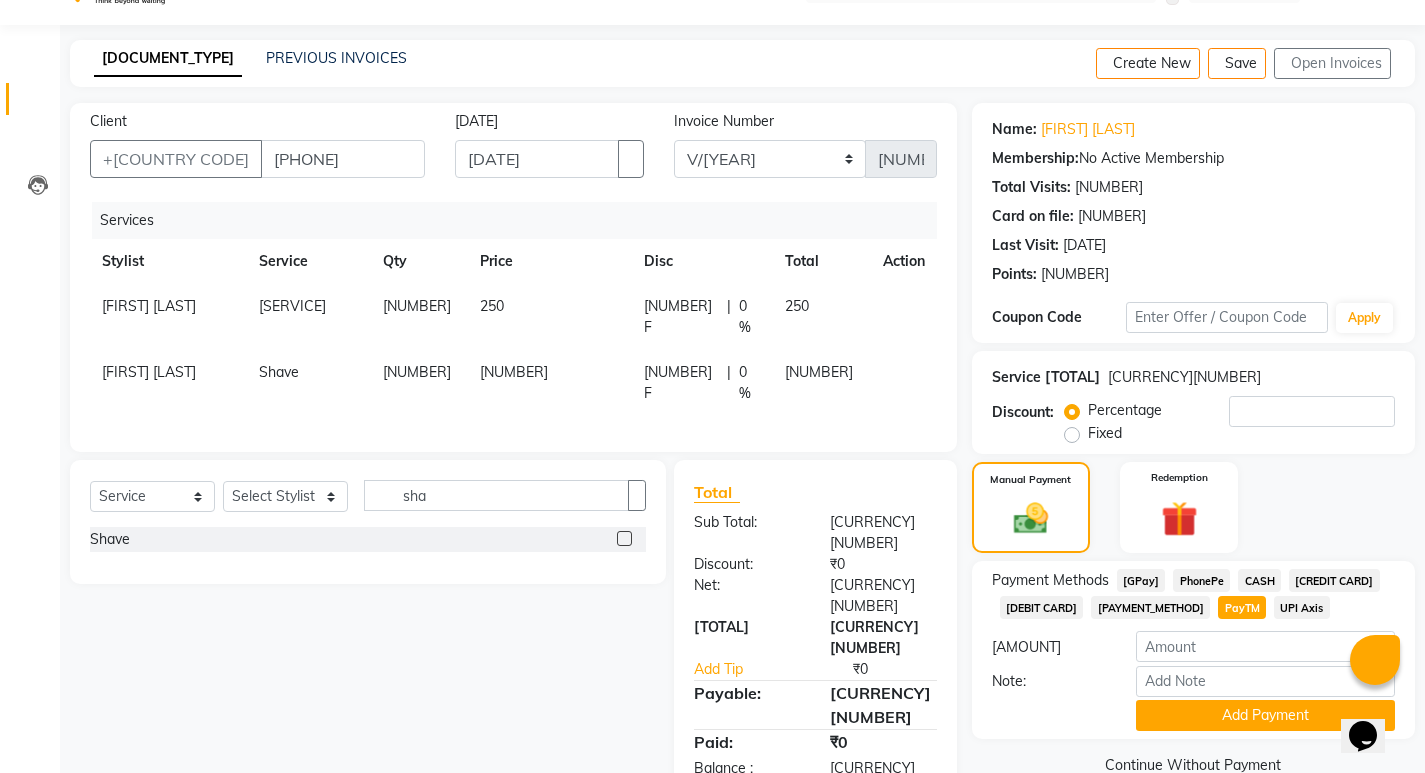 scroll, scrollTop: 89, scrollLeft: 0, axis: vertical 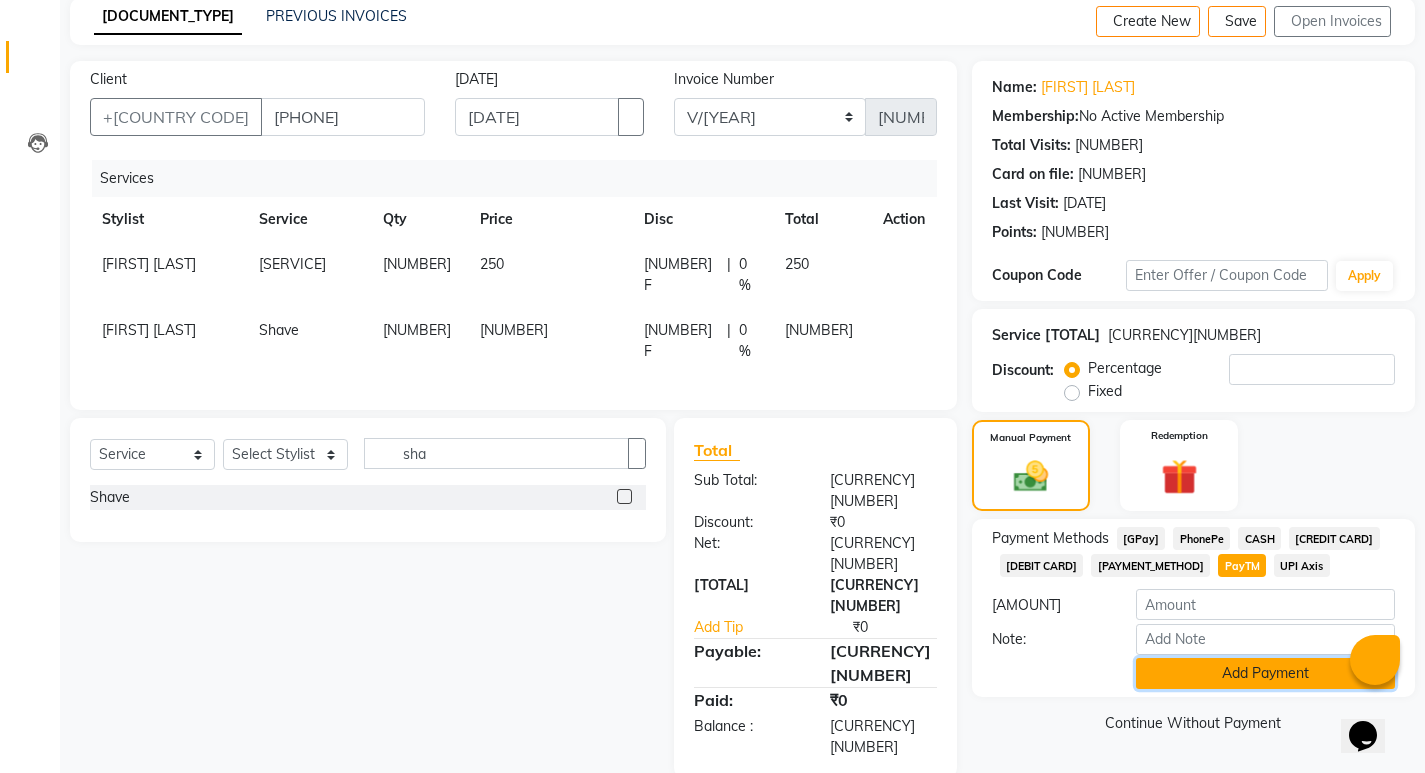 click on "Add Payment" at bounding box center (1265, 673) 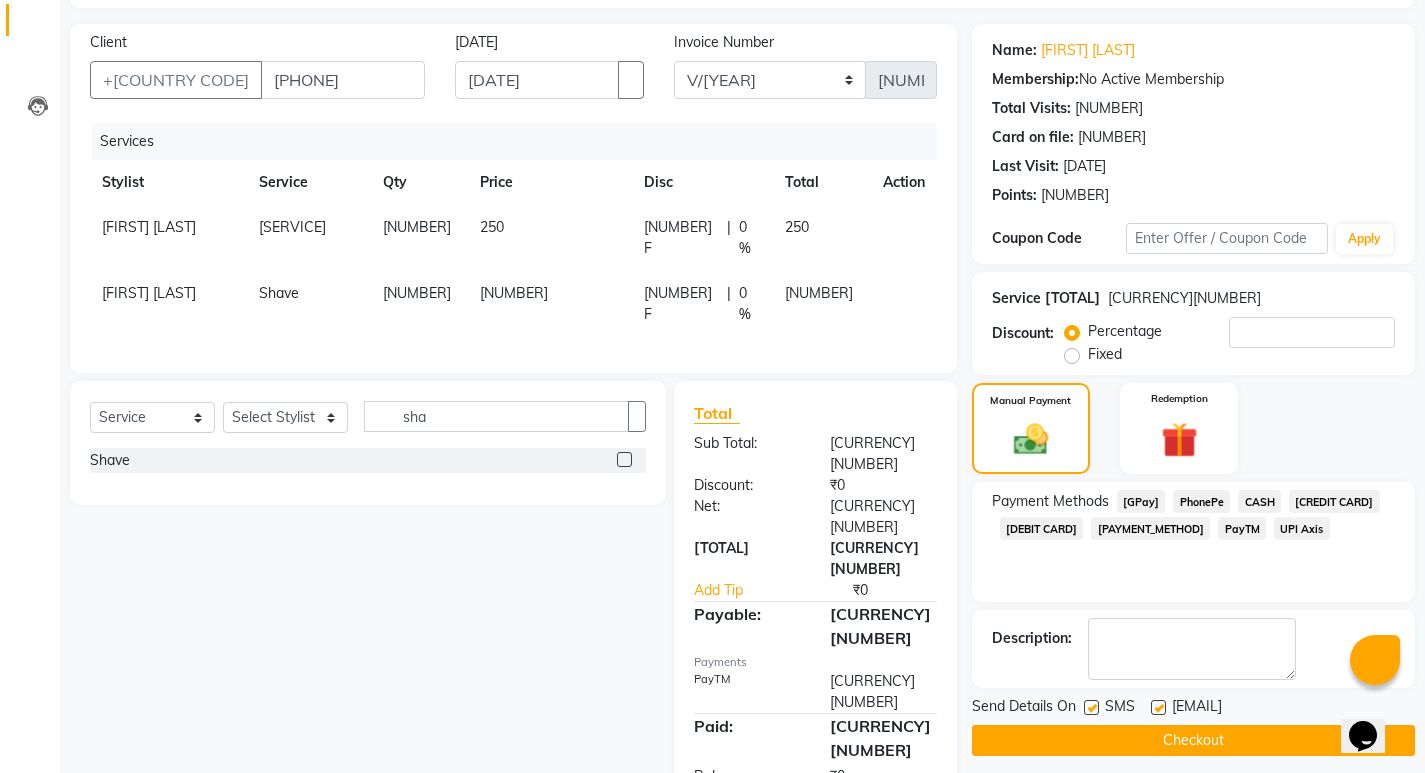 scroll, scrollTop: 146, scrollLeft: 0, axis: vertical 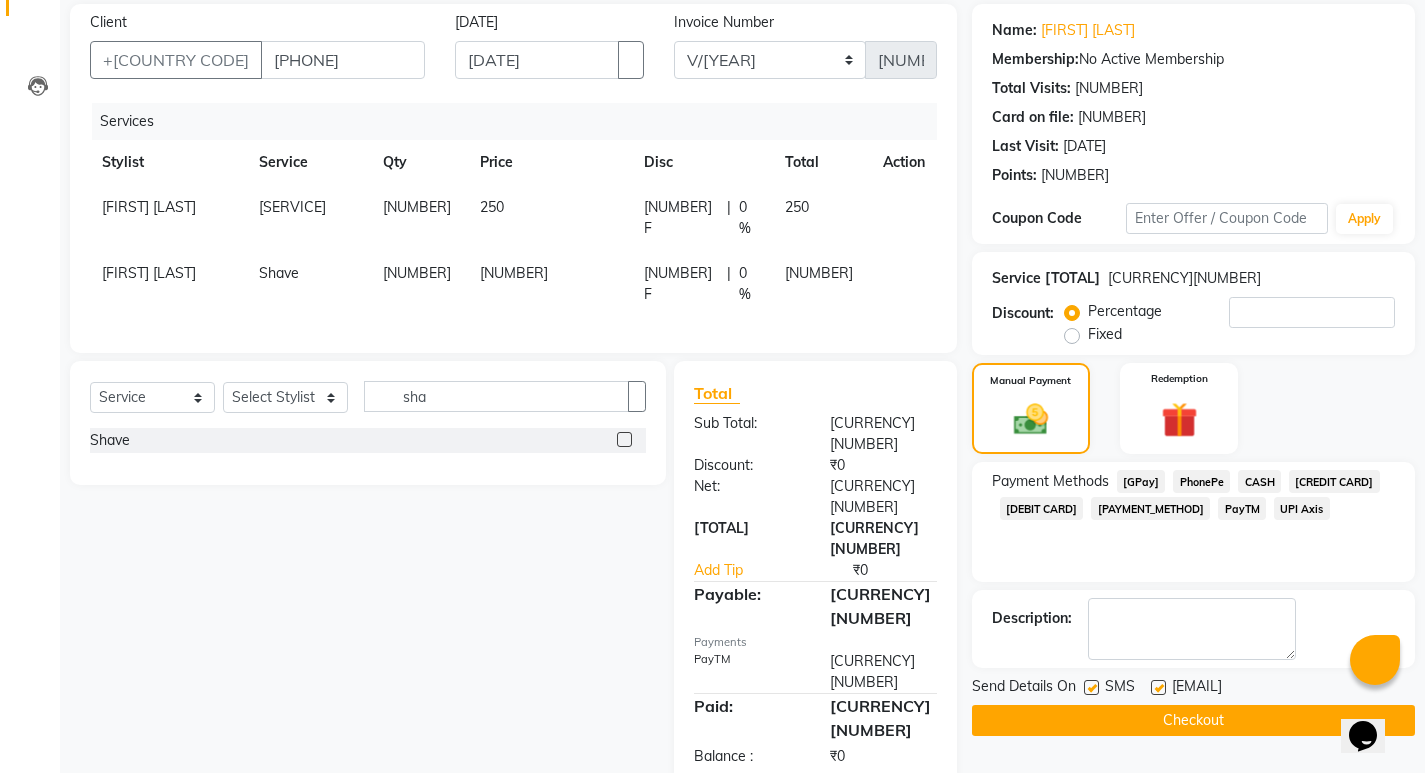 click at bounding box center (1091, 687) 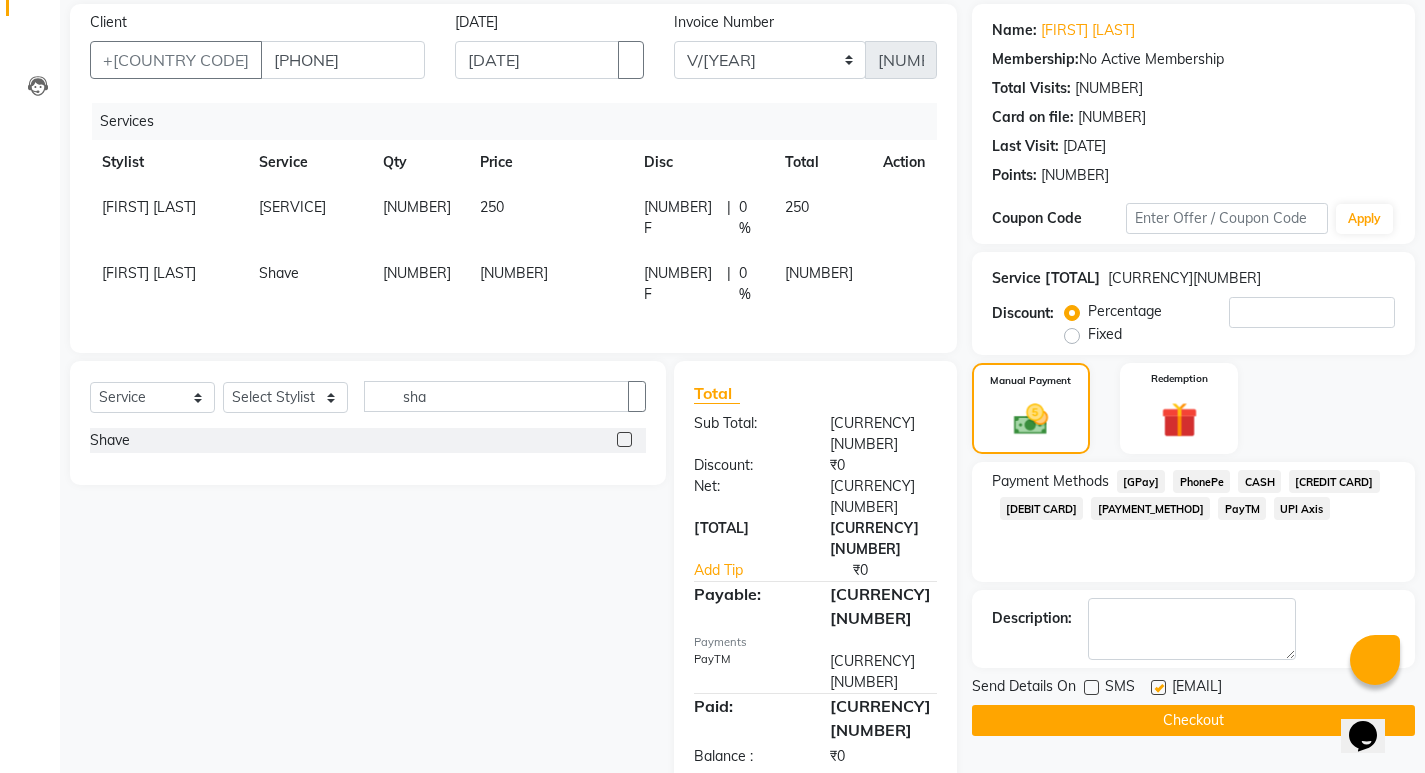 click at bounding box center (1158, 687) 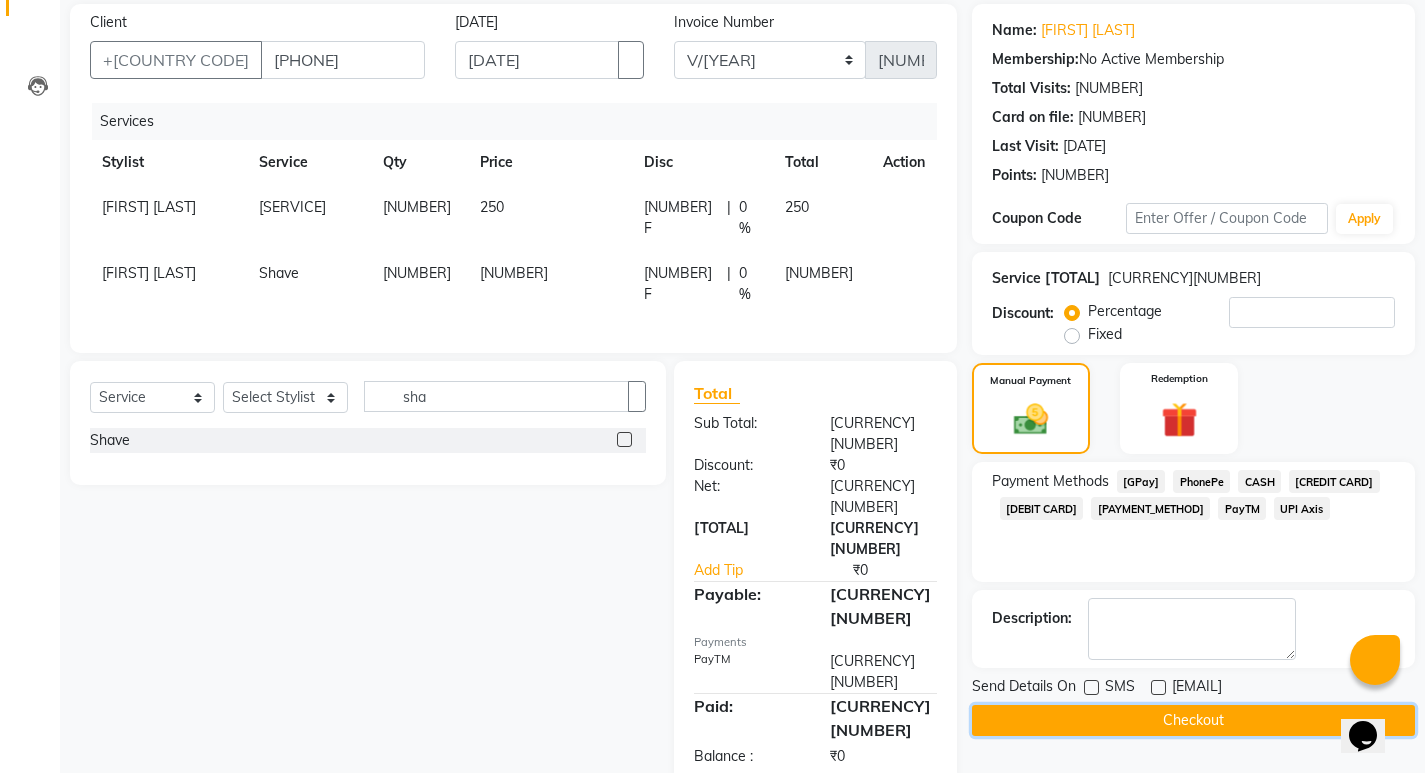 click on "Checkout" at bounding box center [1193, 720] 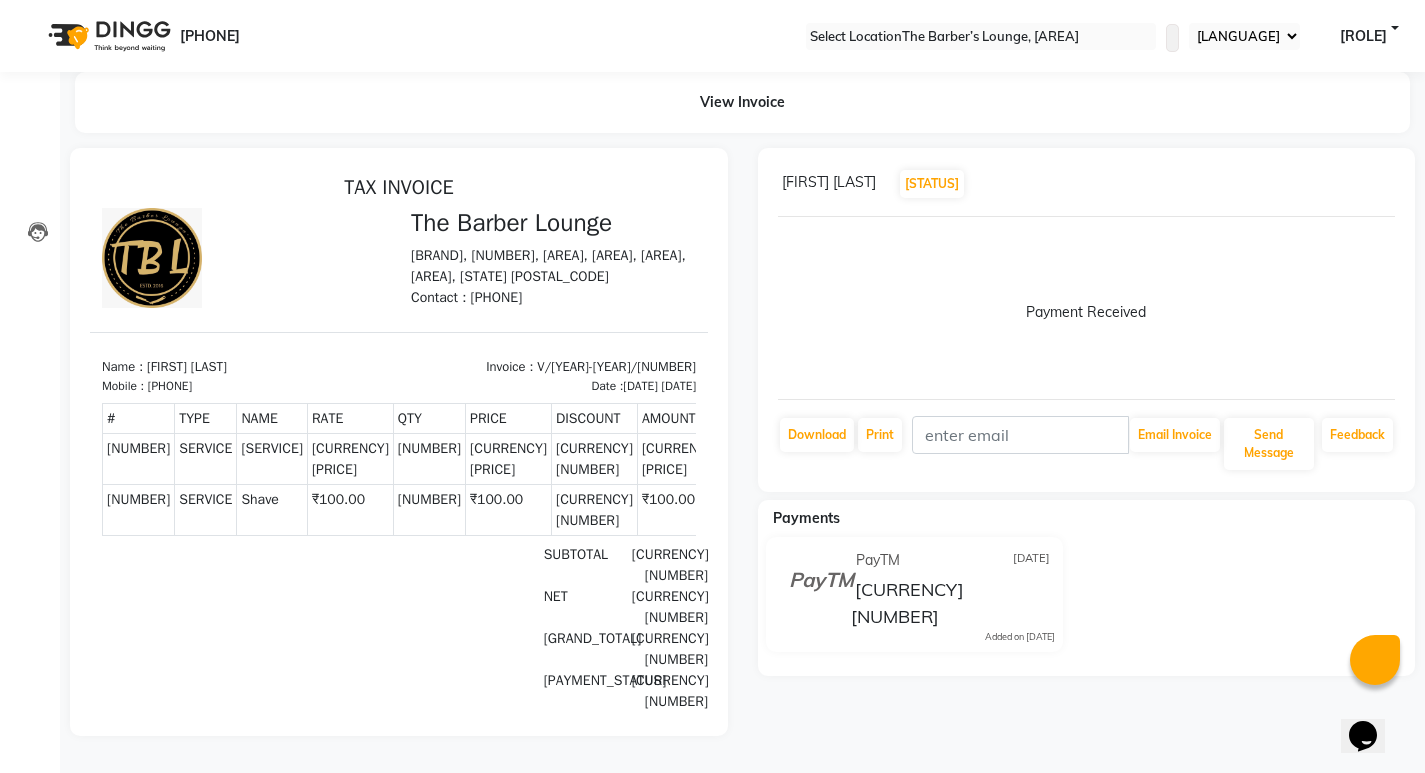 scroll, scrollTop: 0, scrollLeft: 0, axis: both 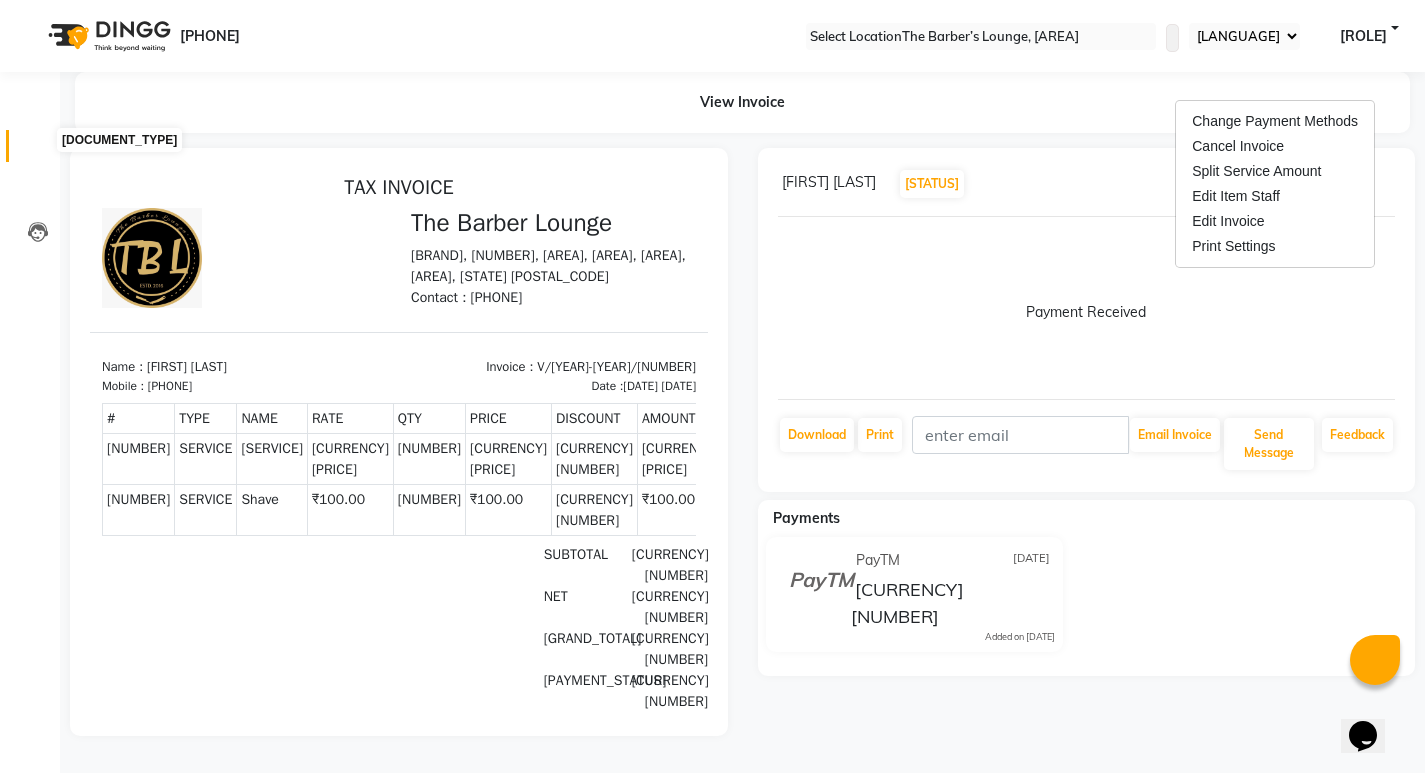 click at bounding box center (38, 151) 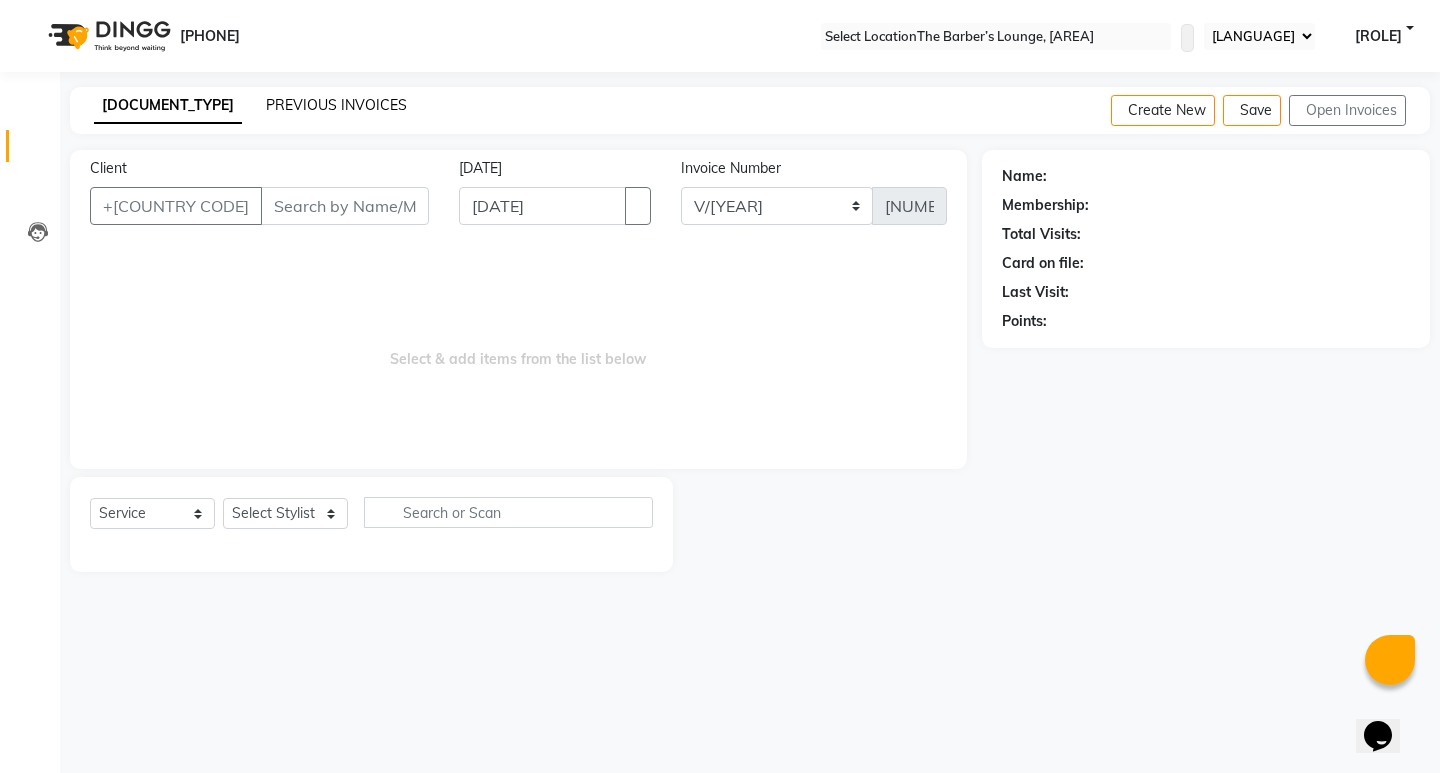 click on "PREVIOUS INVOICES" at bounding box center [336, 105] 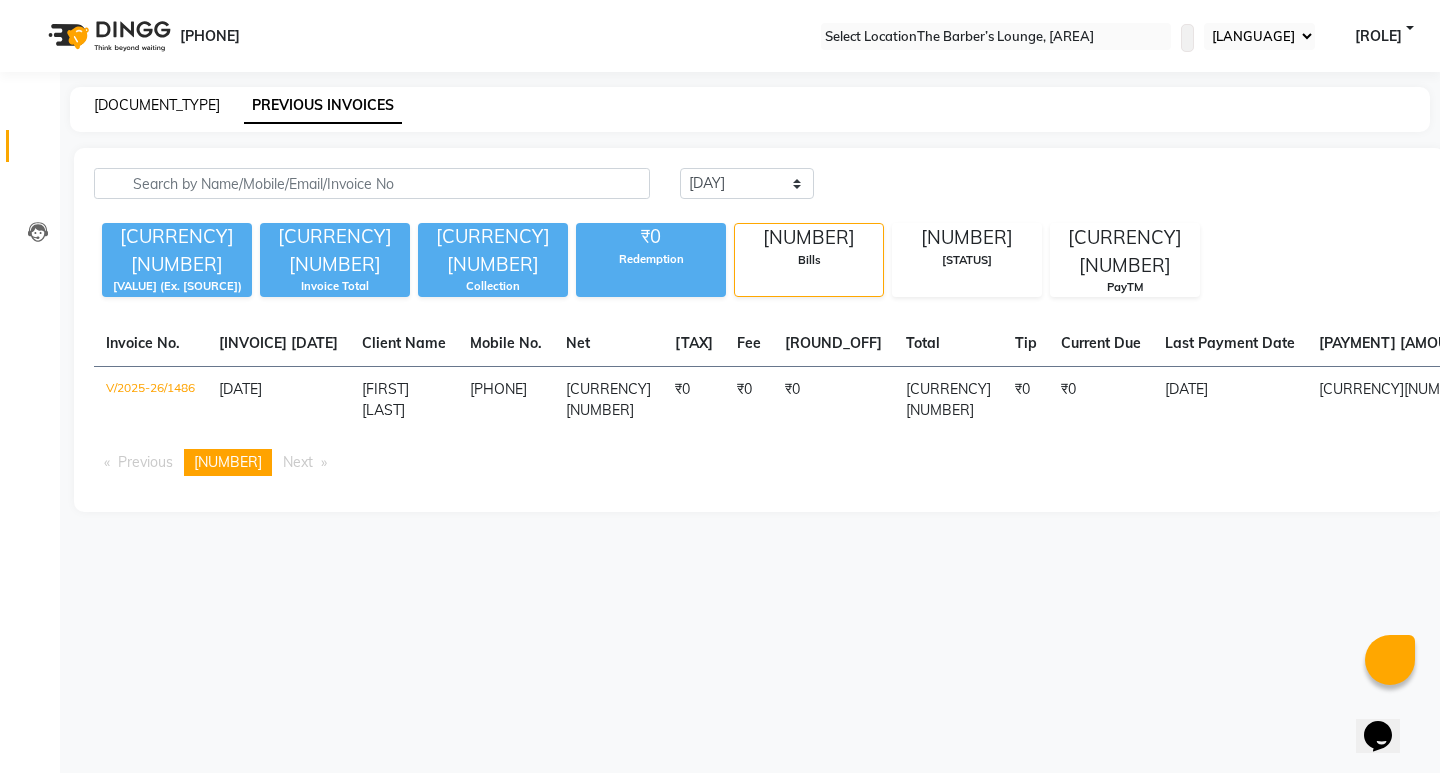 click on "[DOCUMENT_TYPE]" at bounding box center [157, 105] 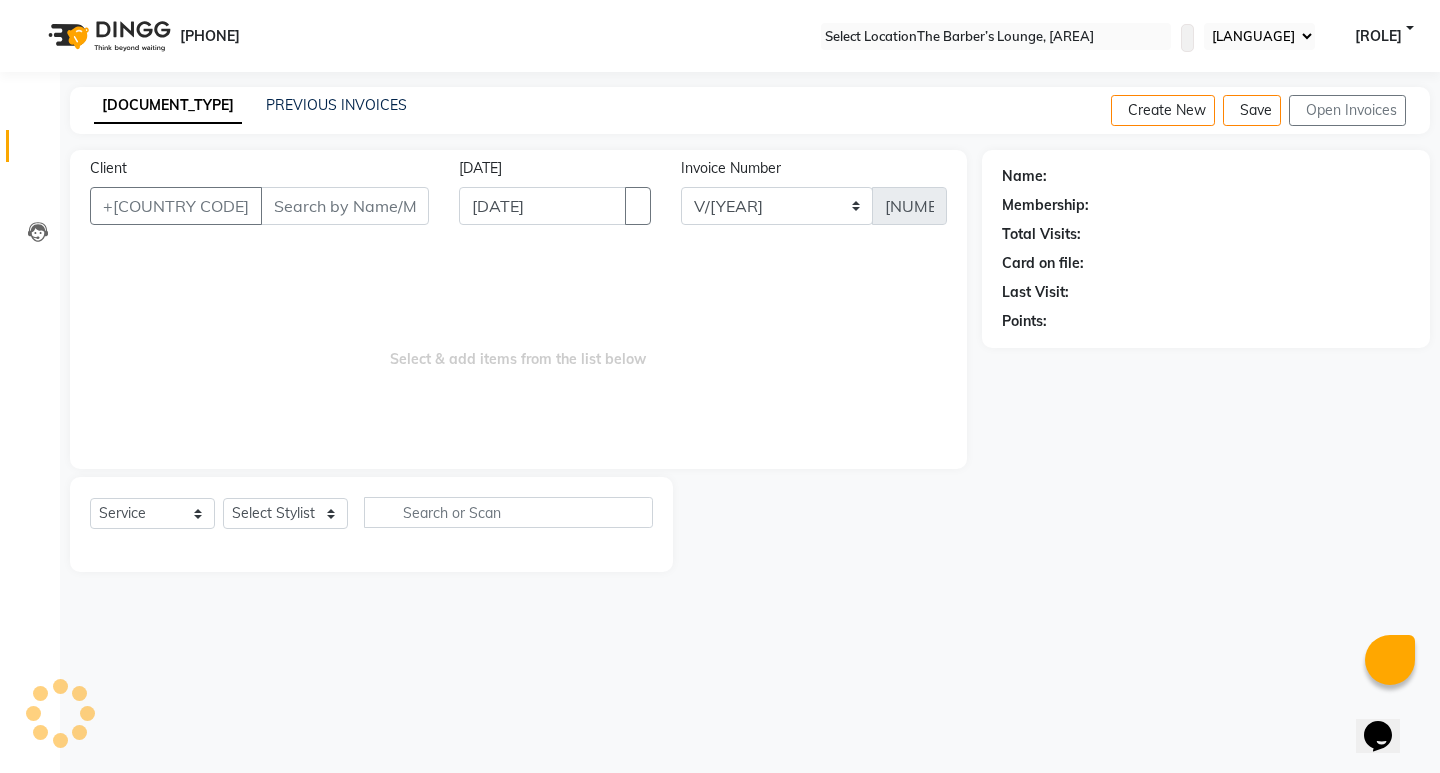 click on "Client" at bounding box center [345, 206] 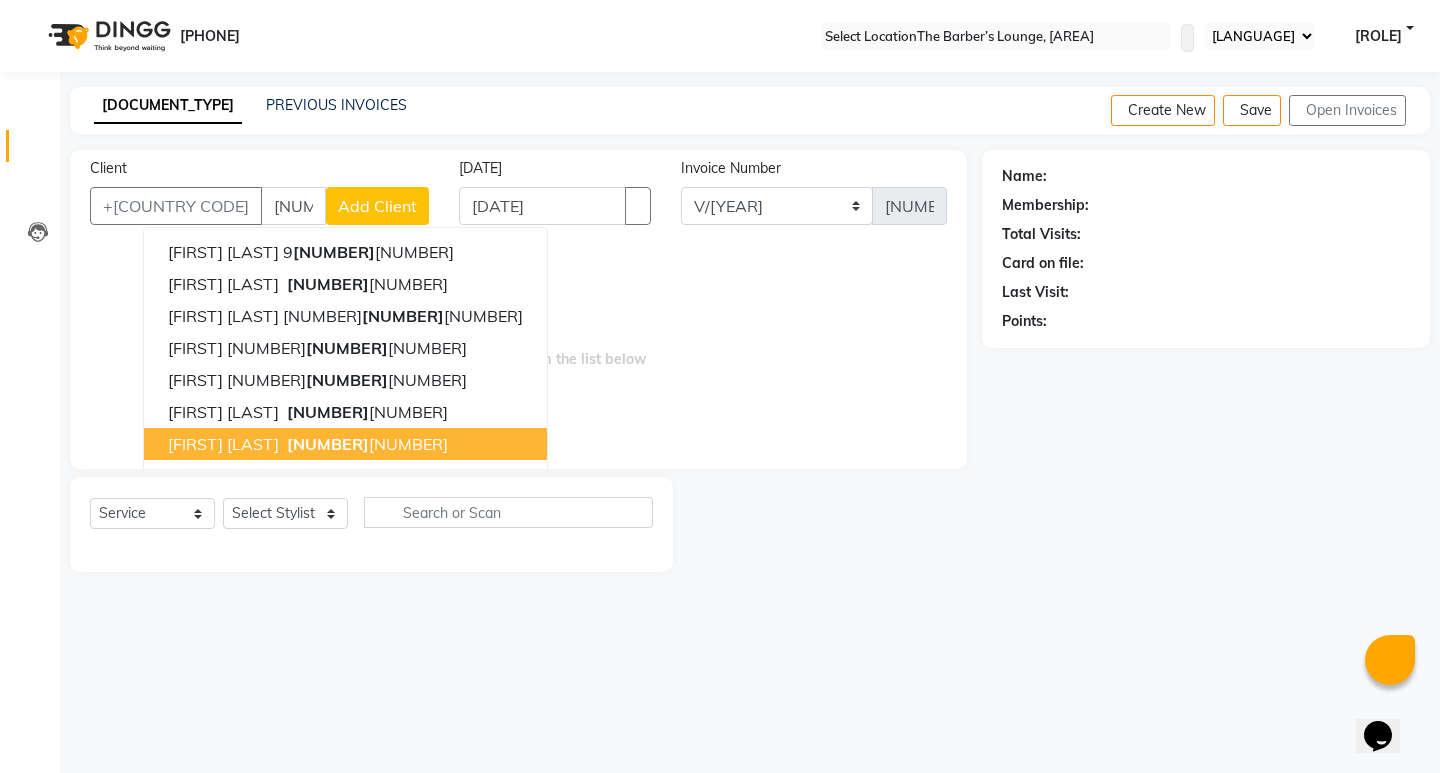 click on "[FIRST] [LAST]" at bounding box center [223, 444] 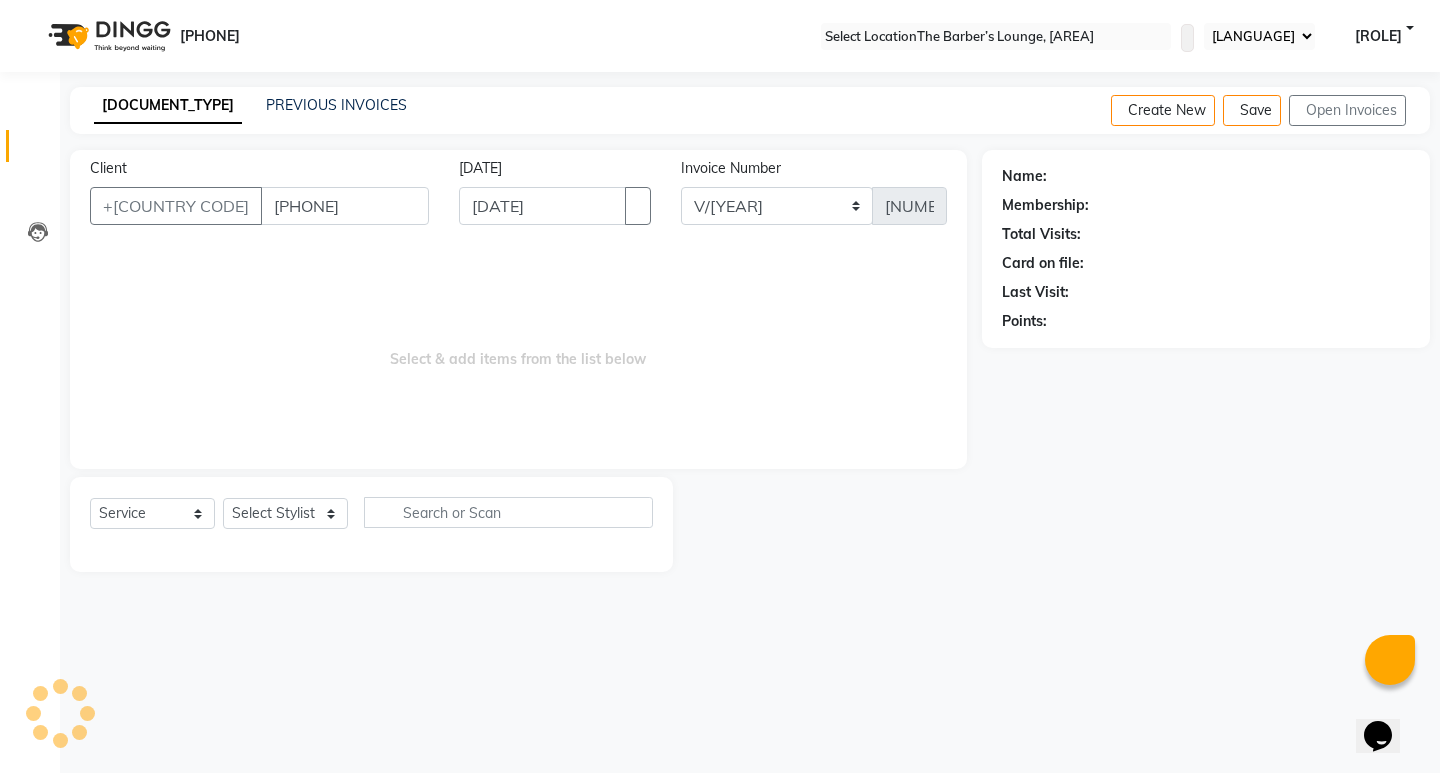 type on "[PHONE]" 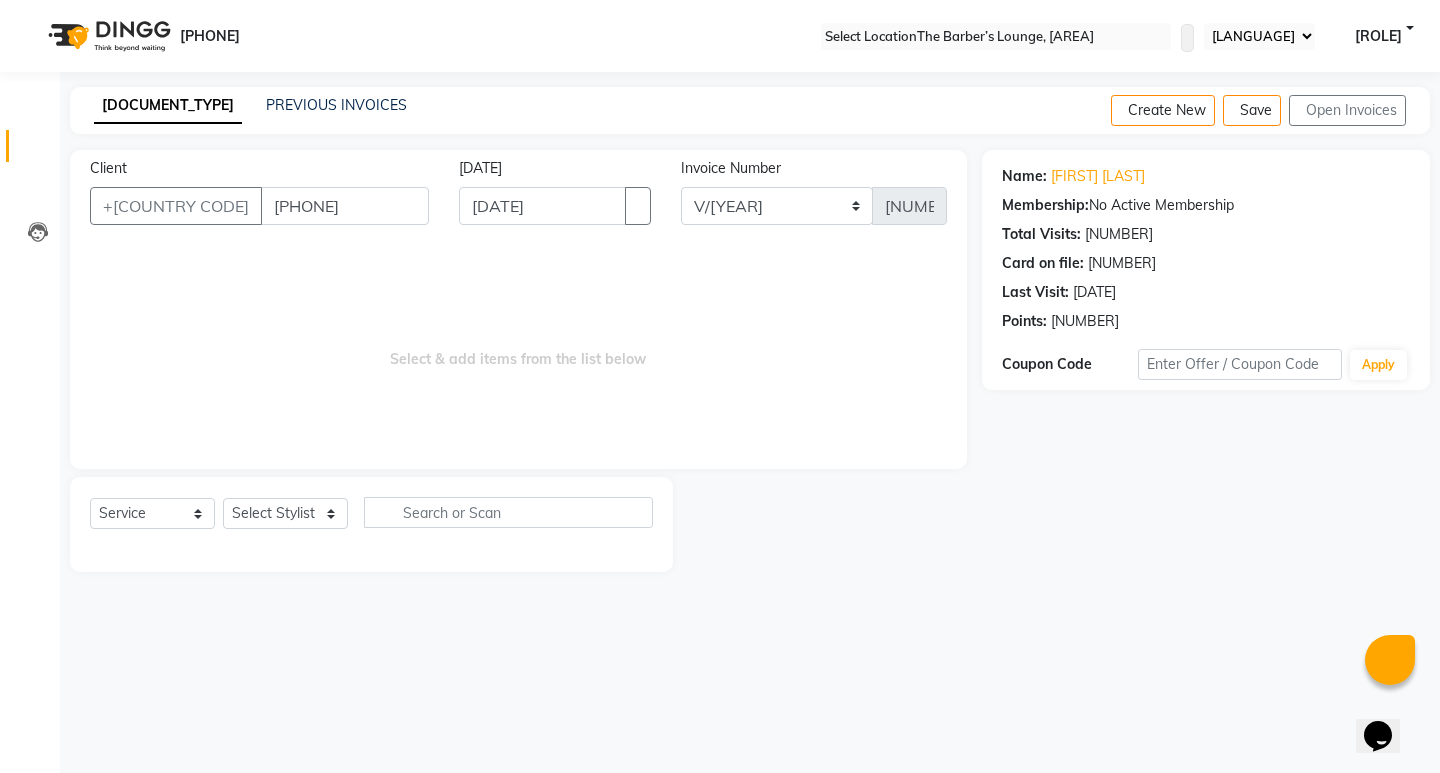 click on "Total Visits:" at bounding box center [1024, 176] 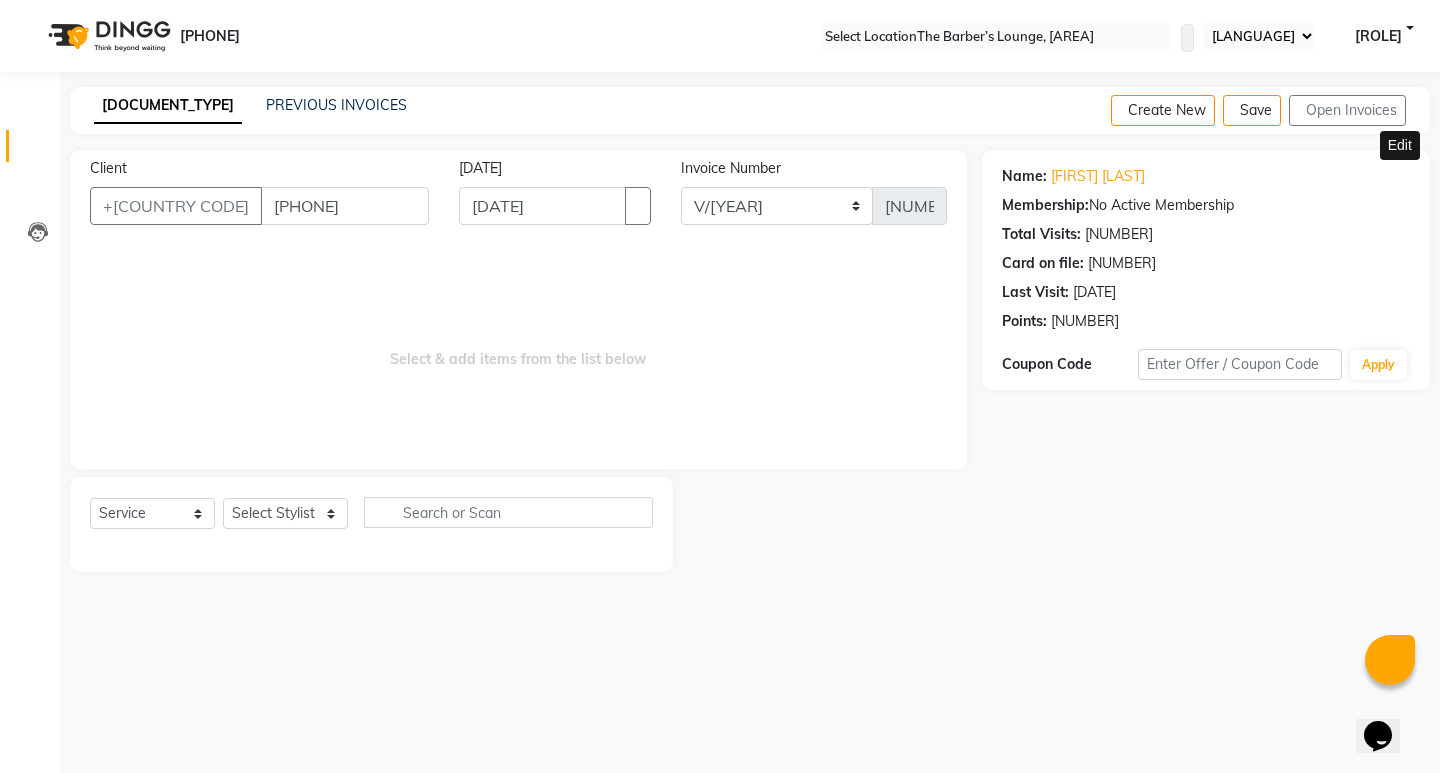 click at bounding box center (1402, 176) 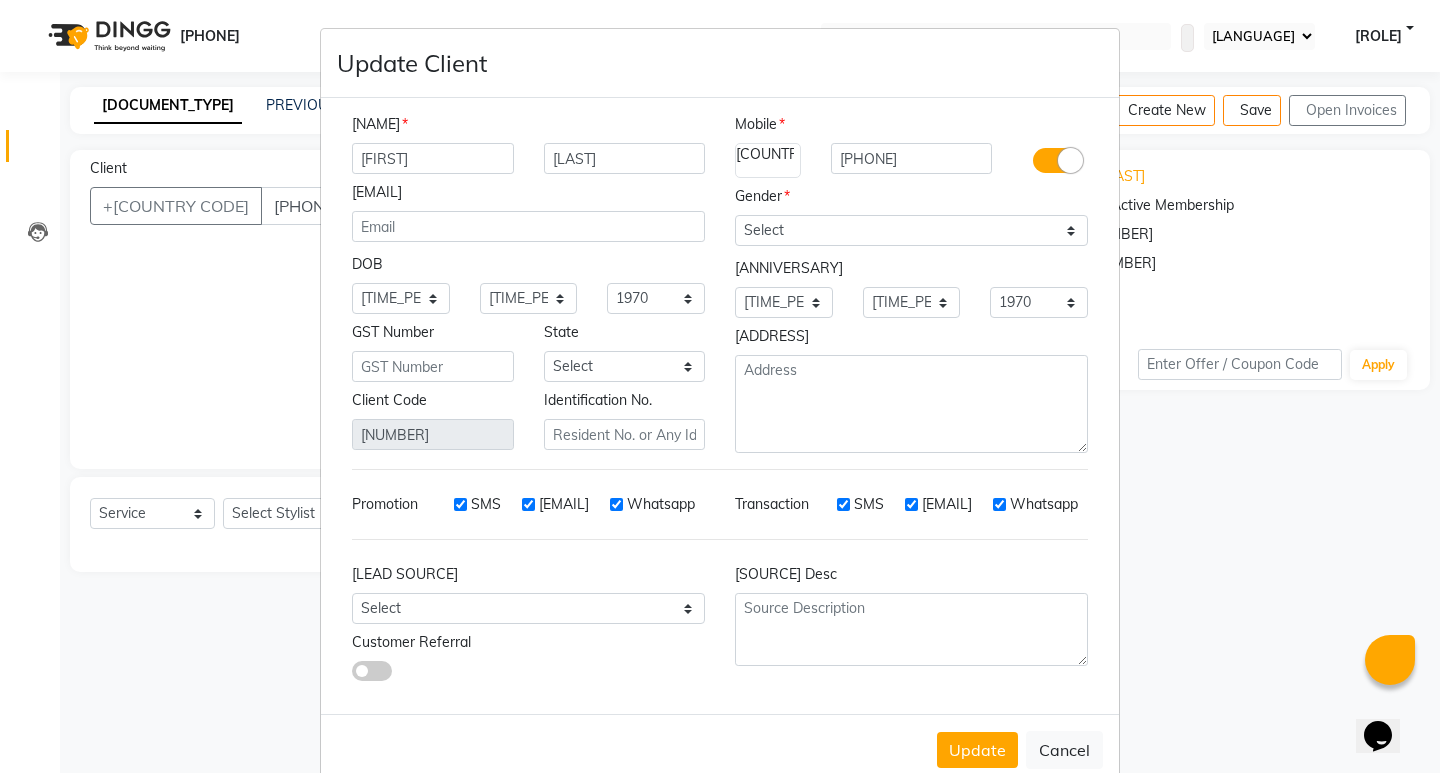 click on "Update Client Name [FIRST] [LAST] [EMAIL] DOB Day 01 02 03 04 05 06 07 08 09 10 11 12 13 14 15 16 17 18 19 20 21 22 23 24 25 26 27 28 29 30 31 Month January February March April May June July August September October November December 1940 1941 1942 1943 1944 1945 1946 1947 1948 1949 1950 1951 1952 1953 1954 1955 1956 1957 1958 1959 1960 1961 1962 1963 1964 1965 1966 1967 1968 1969 1970 1971 1972 1973 1974 1975 1976 1977 1978 1979 1980 1981 1982 1983 1984 1985 1986 1987 1988 1989 1990 1991 1992 1993 1994 1995 1996 1997 1998 1999 2000 2001 2002 2003 2004 2005 2006 2007 2008 2009 2010 2011 2012 2013 2014 2015 2016 2017 2018 2019 2020 2021 2022 2023 2024 GST Number [STATE] Select Andaman and Nicobar Islands Andhra Pradesh Arunachal Pradesh Assam Bihar Chandigarh Chhattisgarh Dadra and Nagar Haveli Daman and Diu Delhi Goa Gujarat Haryana Himachal Pradesh Jammu and Kashmir Jharkhand Karnataka Kerala Lakshadweep Madhya Pradesh Maharashtra Manipur Meghalaya Mizoram Nagaland Odisha Pondicherry Punjab Rajasthan Sikkim" at bounding box center (720, 386) 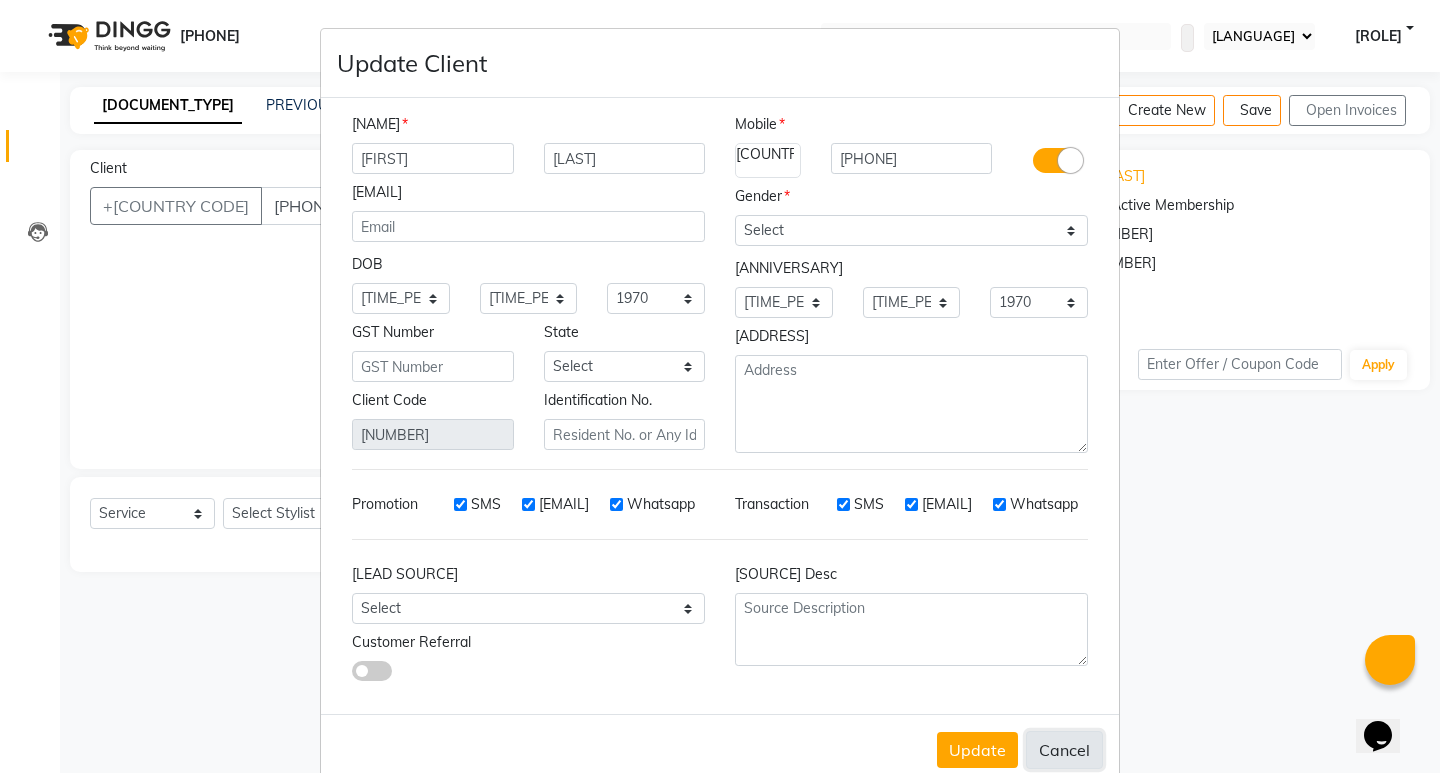 click on "Cancel" at bounding box center [1064, 750] 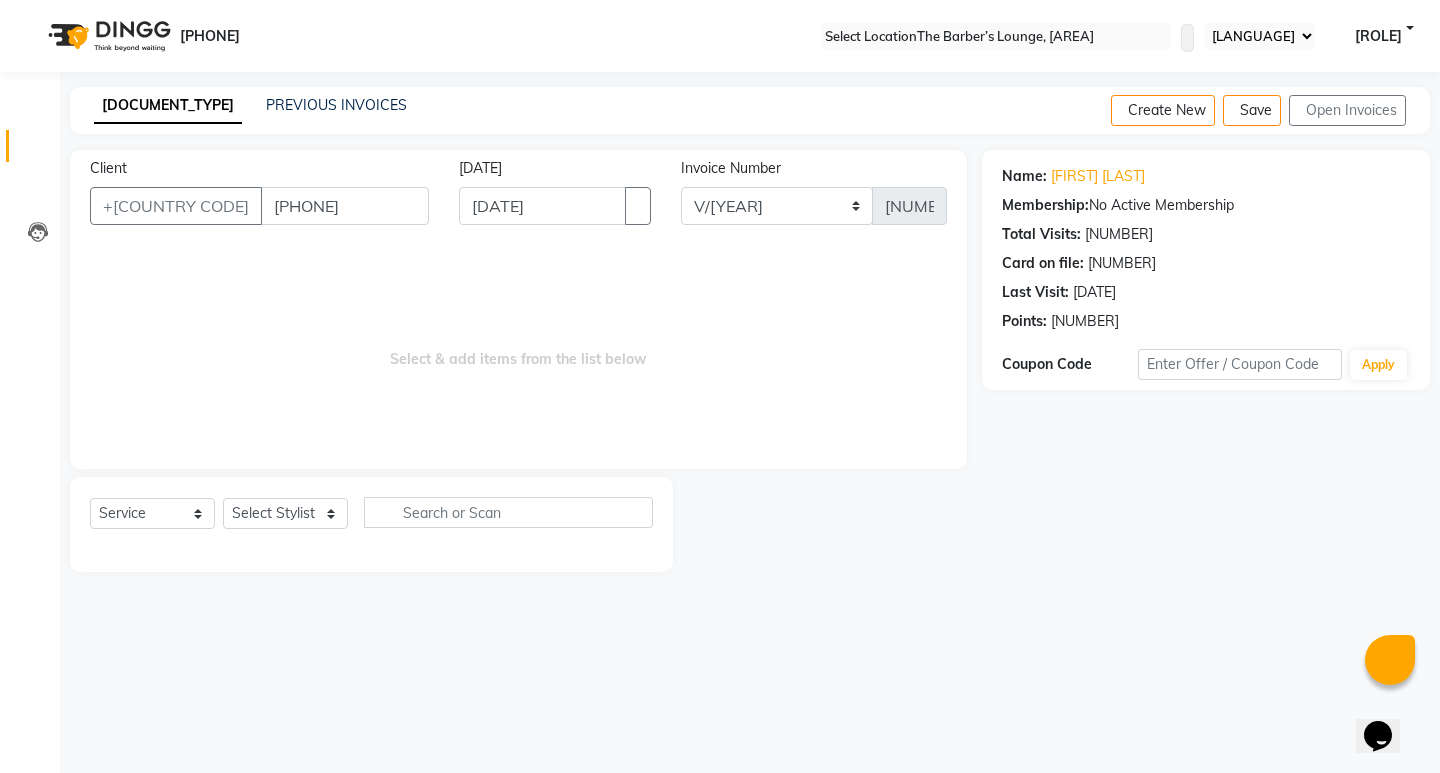 click at bounding box center [1414, 111] 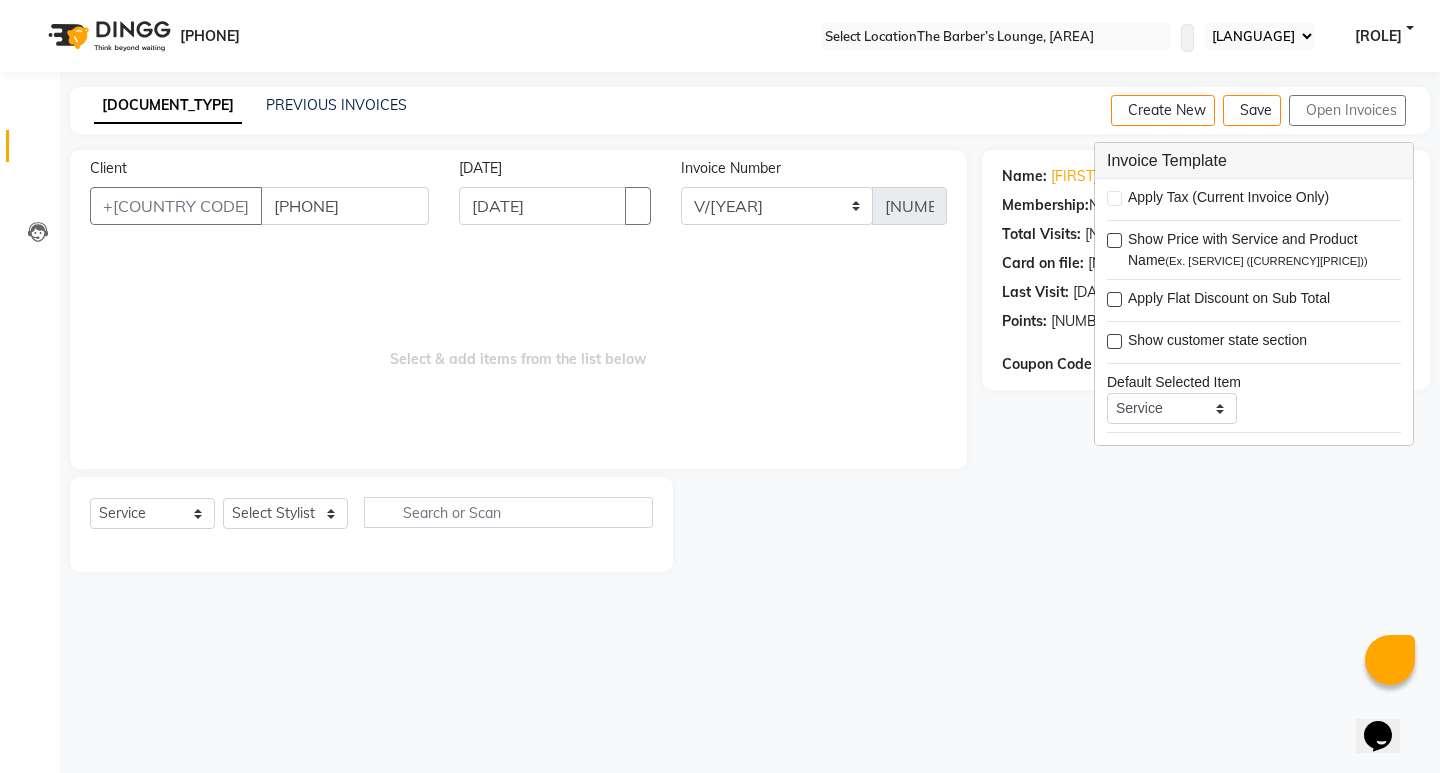 click on "Select & add items from the list below" at bounding box center [518, 349] 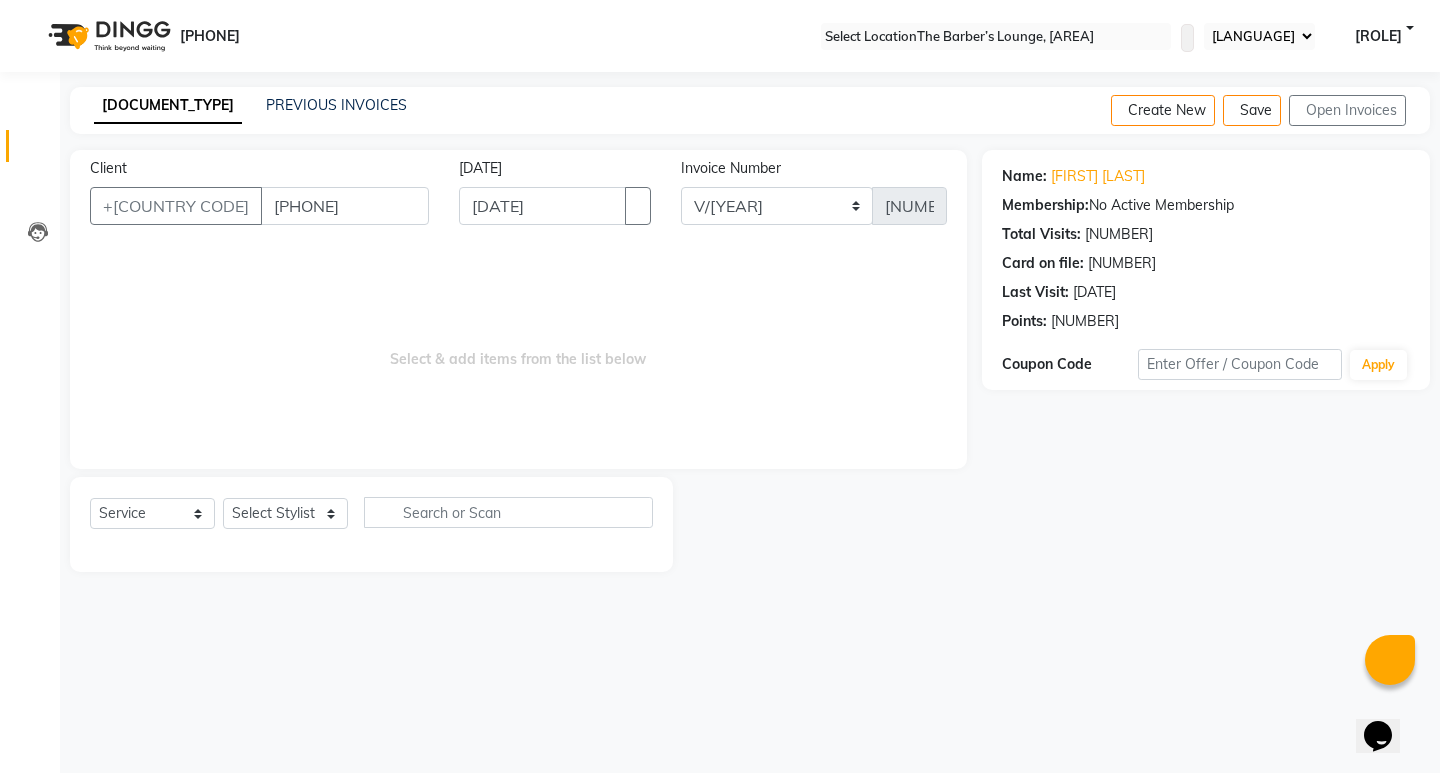 click on "Select & add items from the list below" at bounding box center [518, 349] 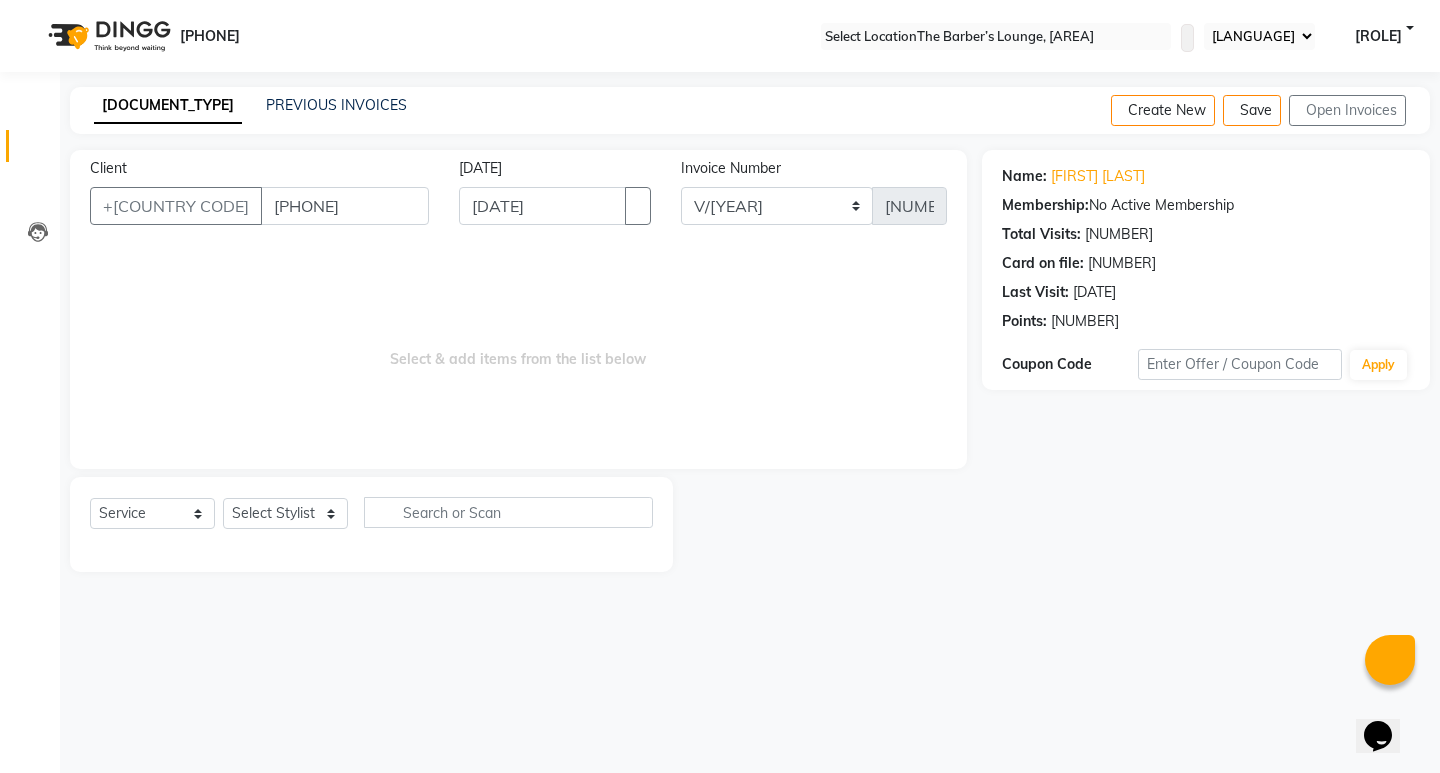 click on "Client [COUNTRY_CODE] [PHONE] [DATE] [INVOICE_NUMBER] [INVOICE_NUMBER] Select & add items from the list below Select Service Product Membership Package Voucher Prepaid Gift Card Select Stylist [STYLIST_NAME] [STYLIST_NAME] [STYLIST_NAME] [STYLIST_NAME] [STYLIST_NAME] [STYLIST_NAME] [STYLIST_NAME]" at bounding box center [518, 361] 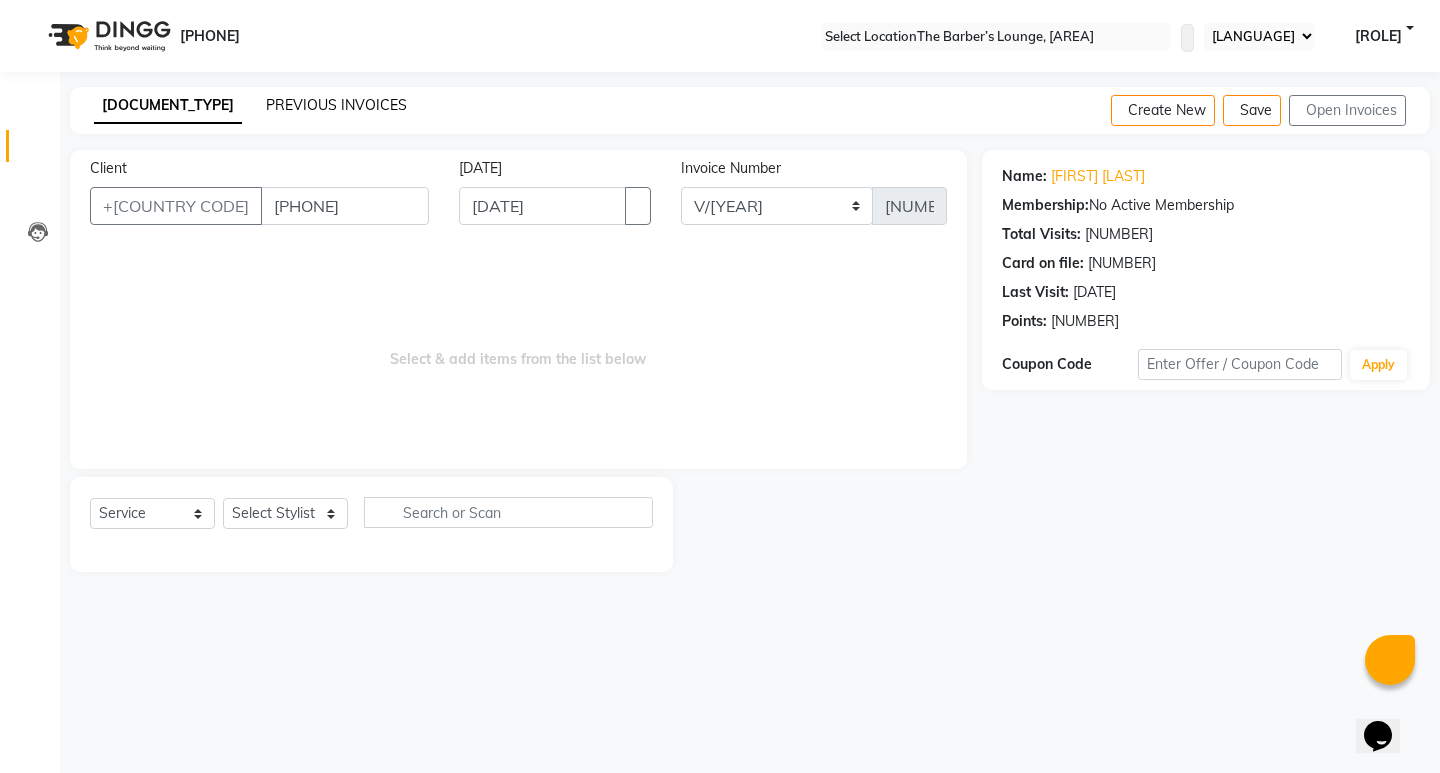 click on "PREVIOUS INVOICES" at bounding box center [336, 105] 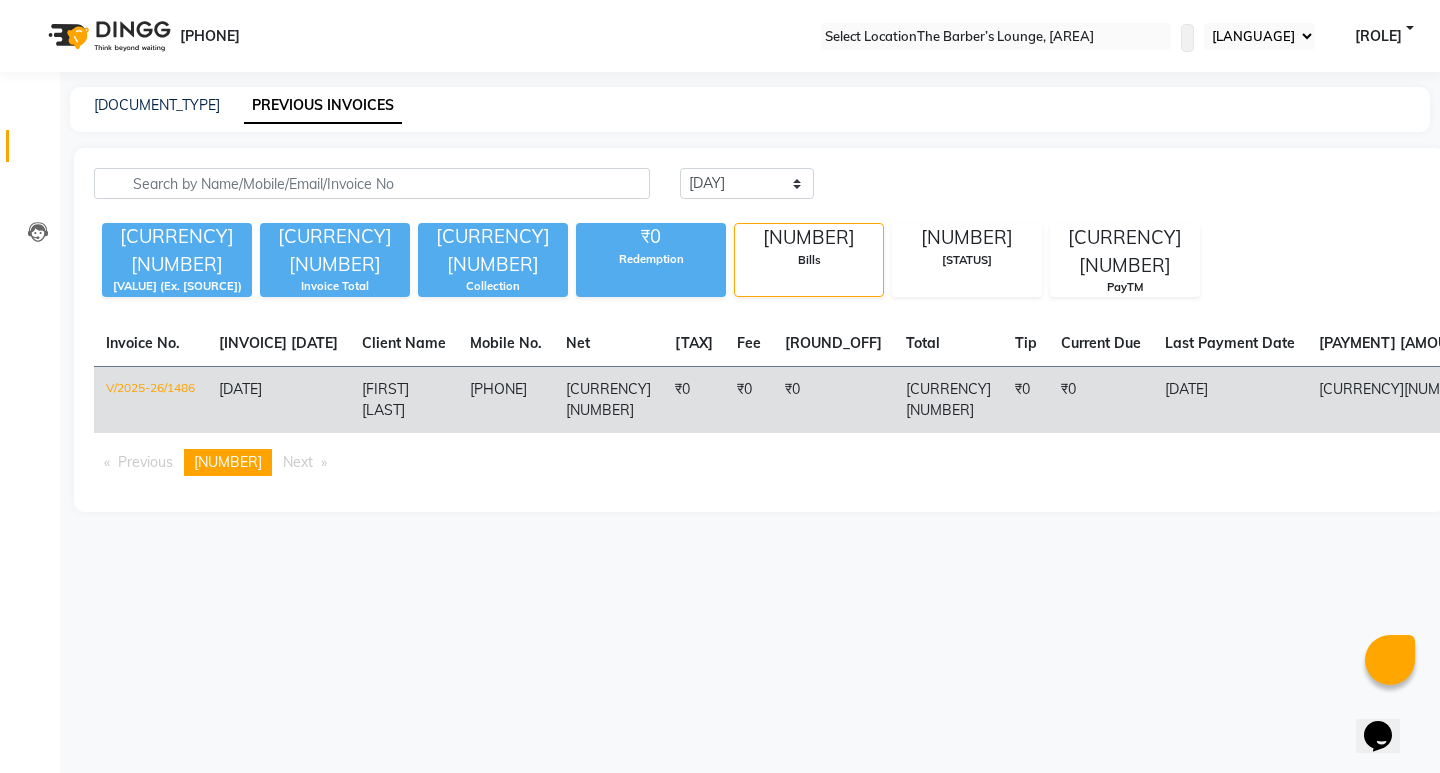 click on "[CURRENCY][NUMBER]" at bounding box center [608, 400] 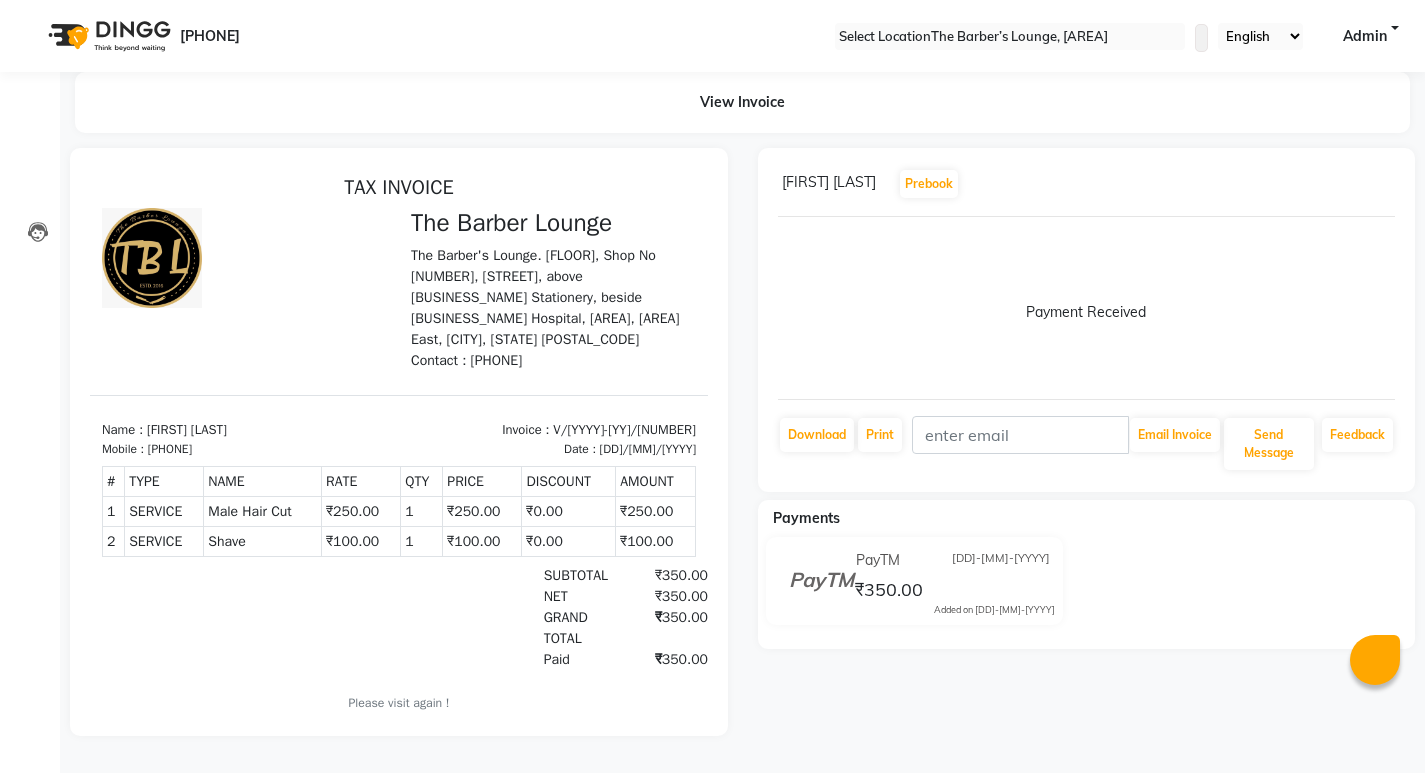 scroll, scrollTop: 0, scrollLeft: 0, axis: both 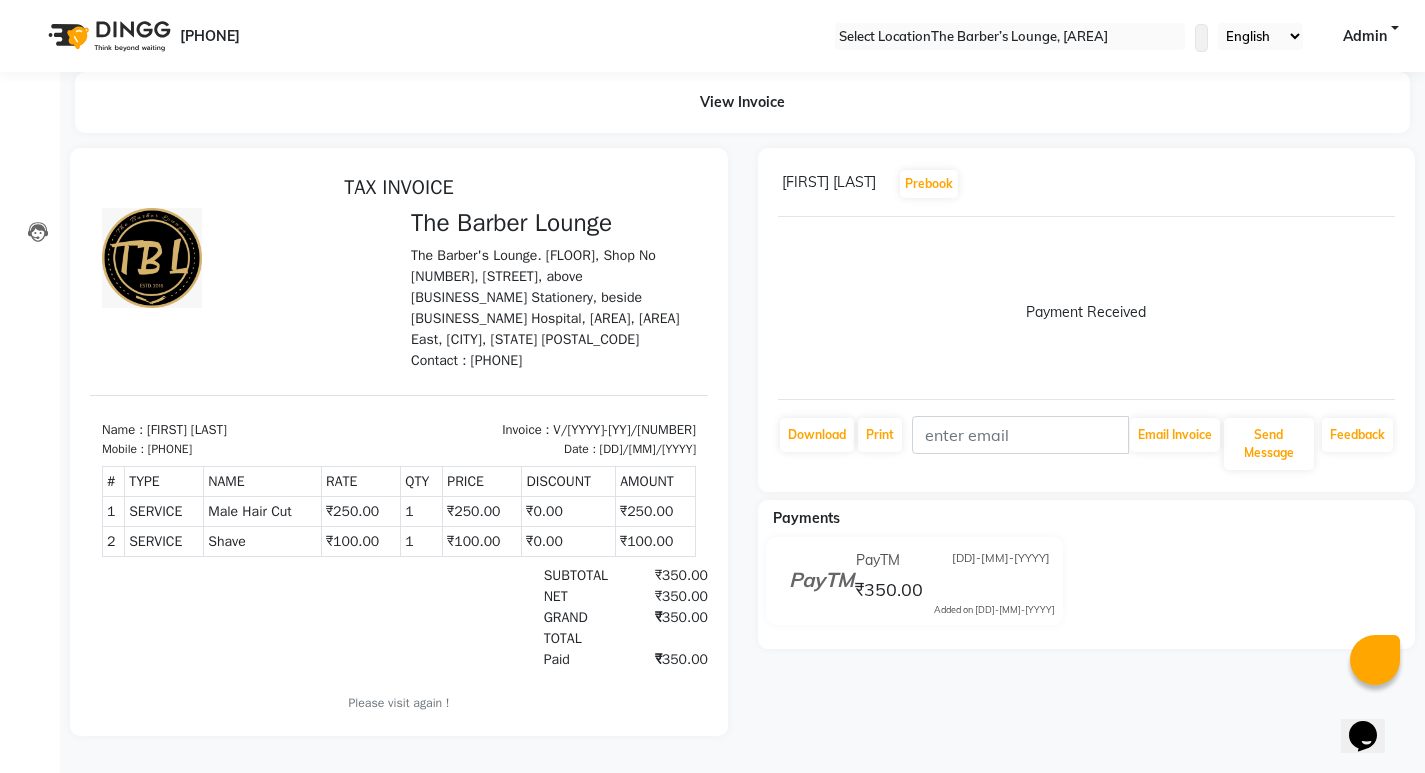 click at bounding box center (1395, 184) 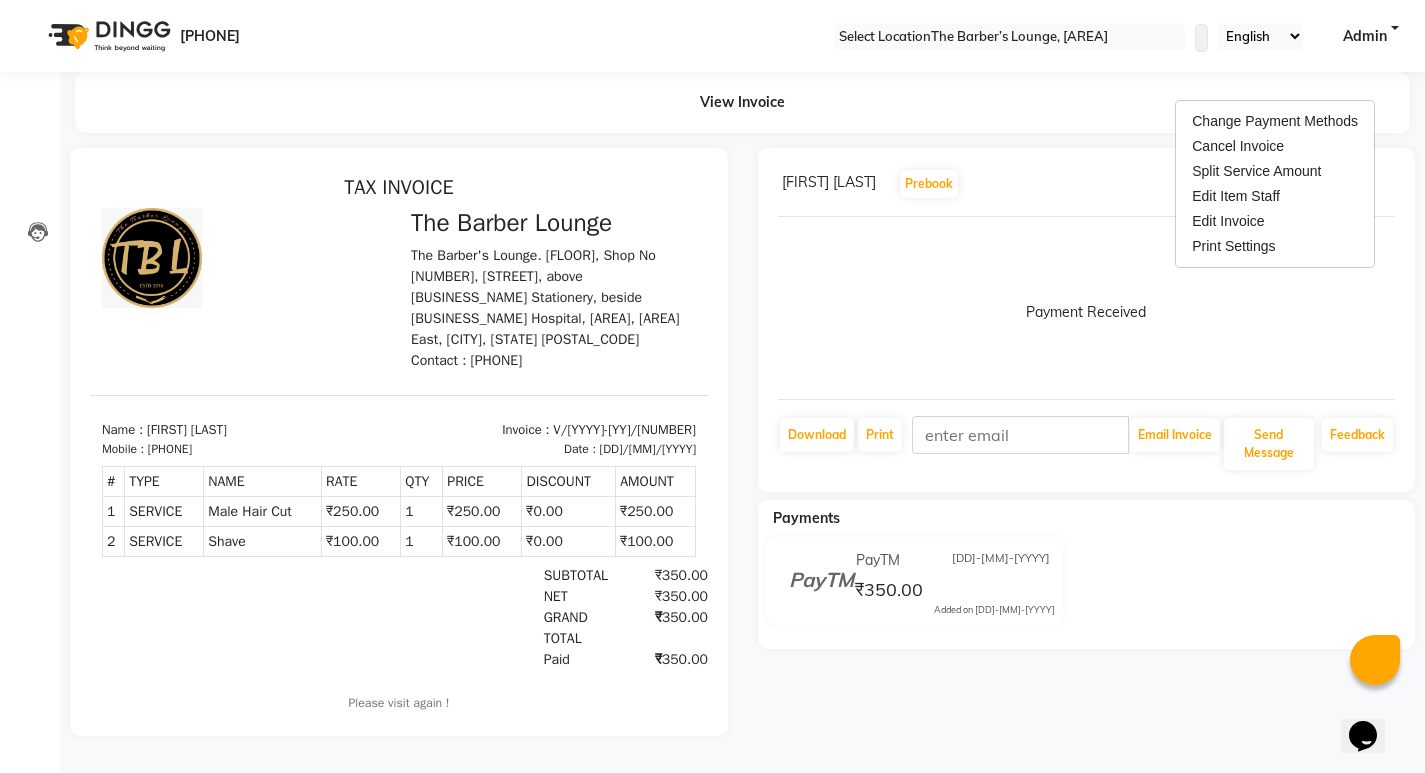 click on "Payment Received" at bounding box center [1087, 308] 